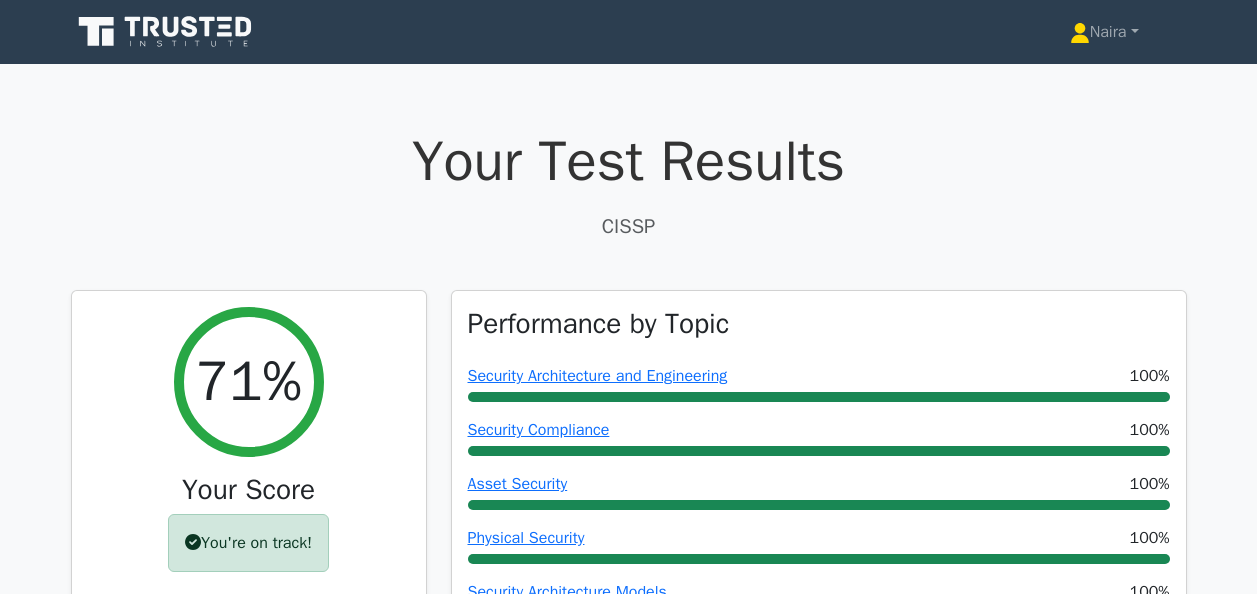 scroll, scrollTop: 26000, scrollLeft: 0, axis: vertical 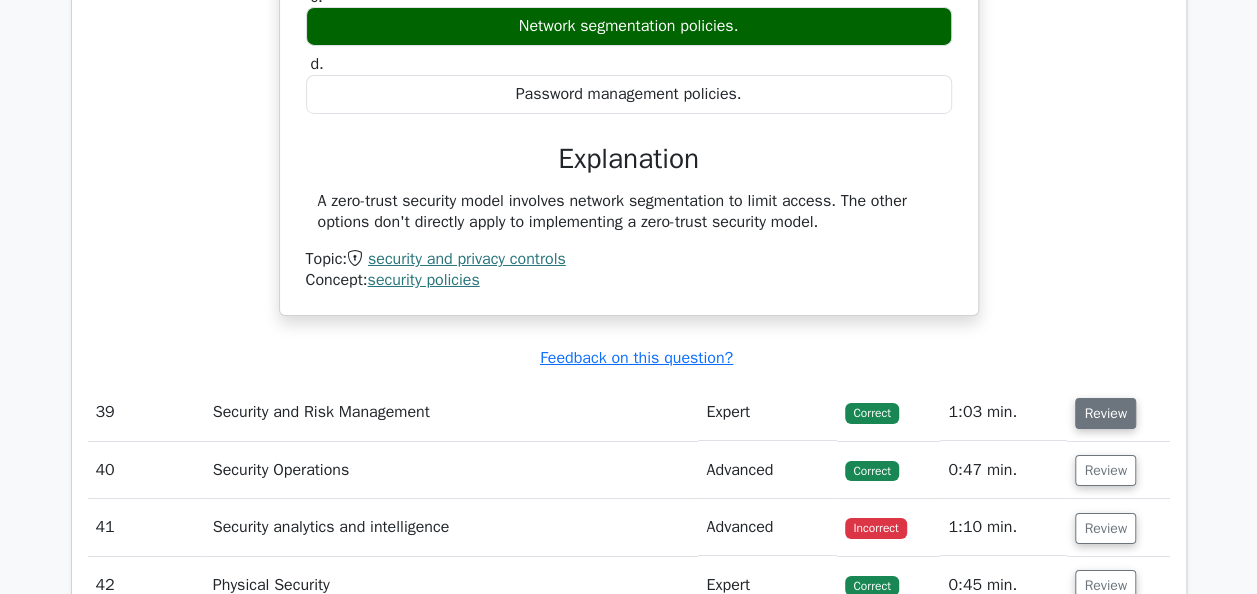 click on "Review" at bounding box center (1105, 413) 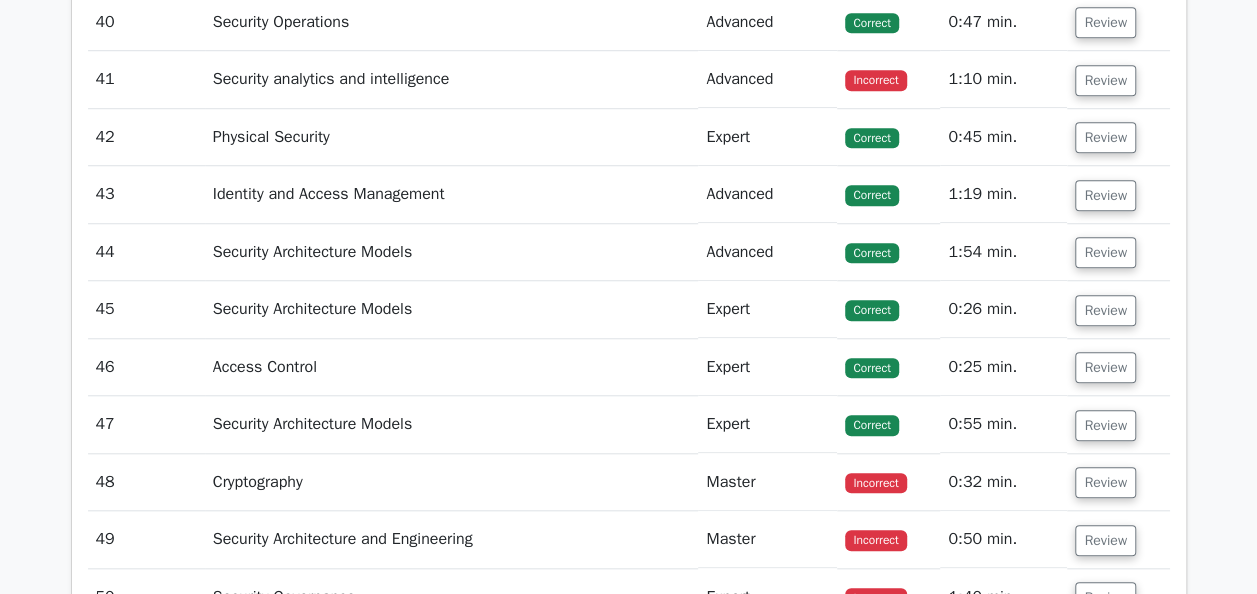 scroll, scrollTop: 27000, scrollLeft: 0, axis: vertical 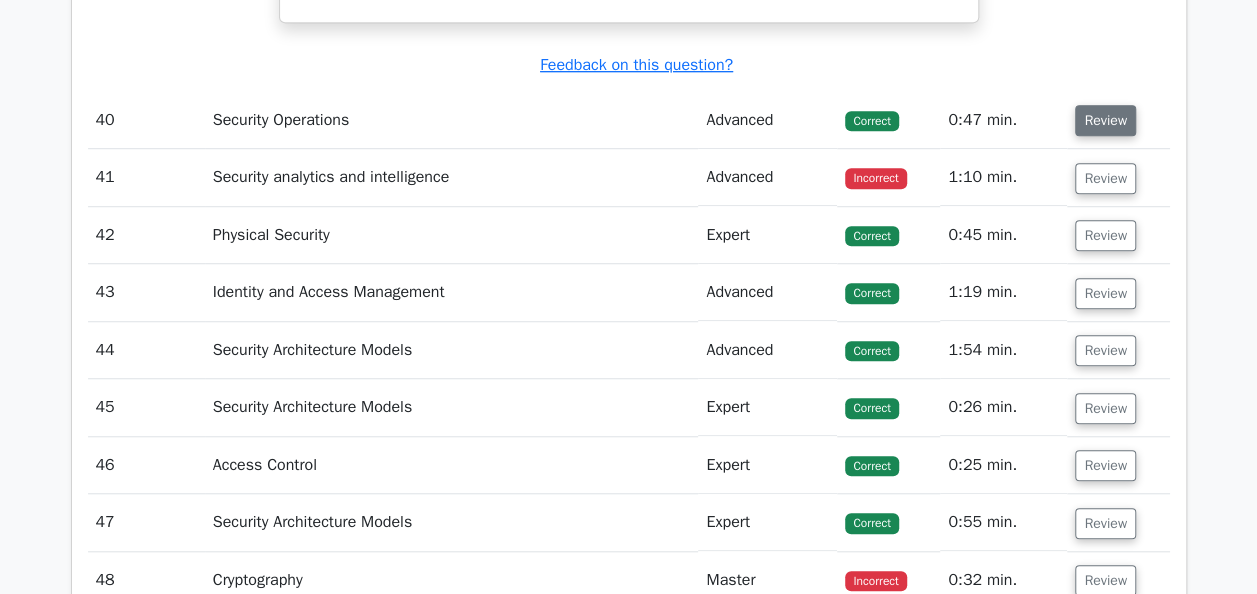 click on "Review" at bounding box center (1105, 120) 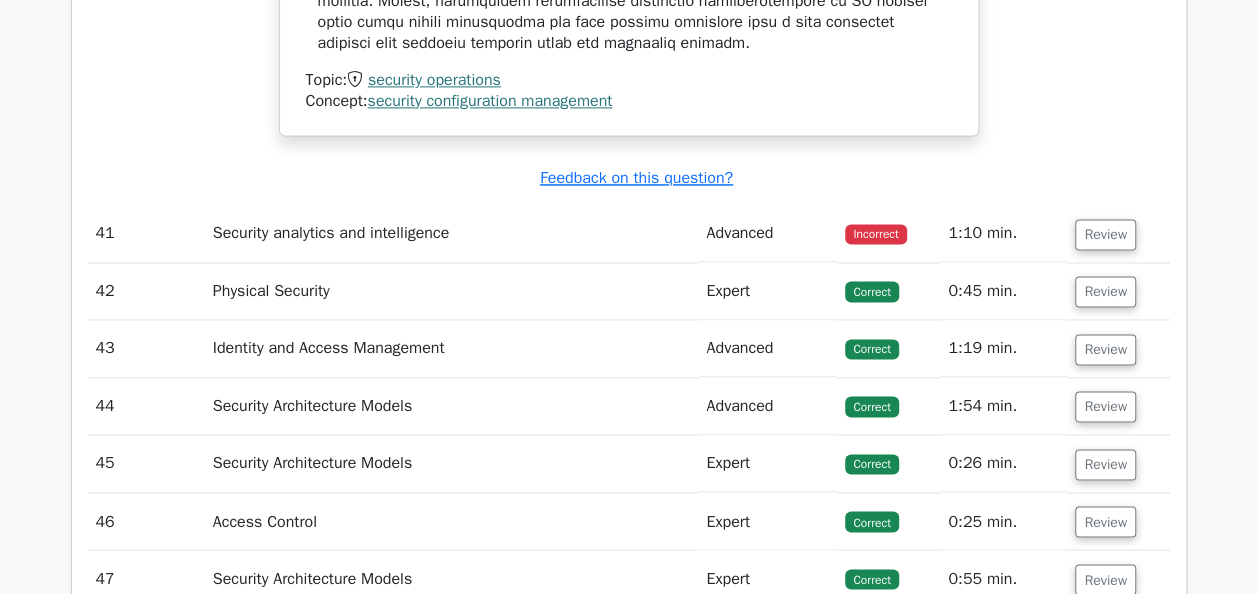 scroll, scrollTop: 27800, scrollLeft: 0, axis: vertical 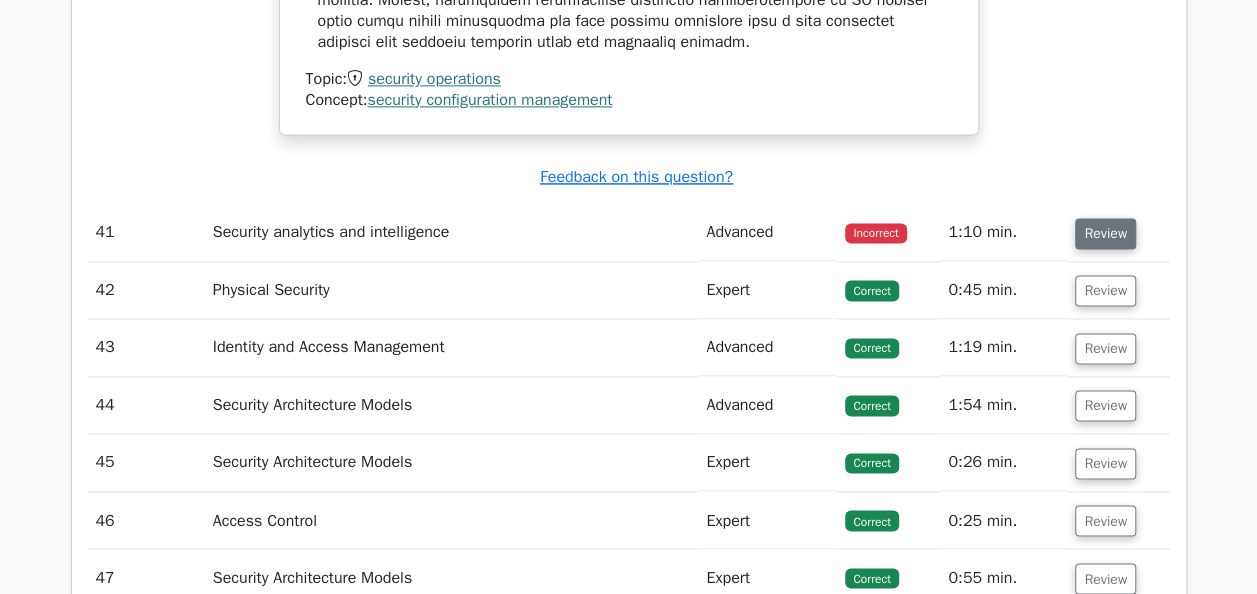 click on "Review" at bounding box center [1105, 233] 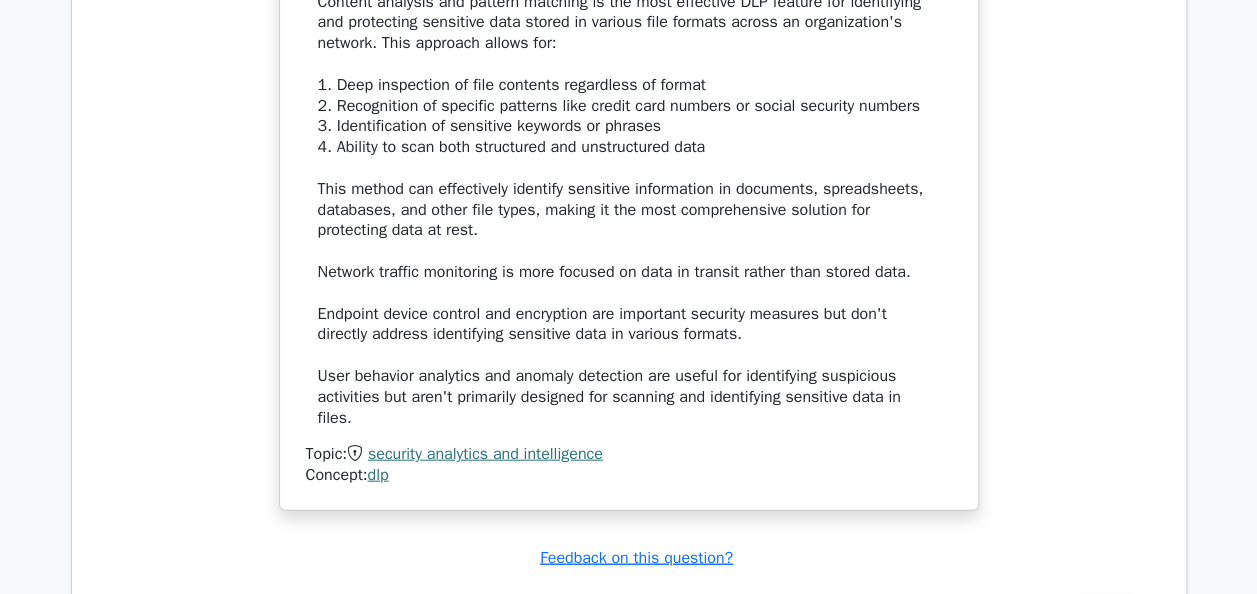 scroll, scrollTop: 28500, scrollLeft: 0, axis: vertical 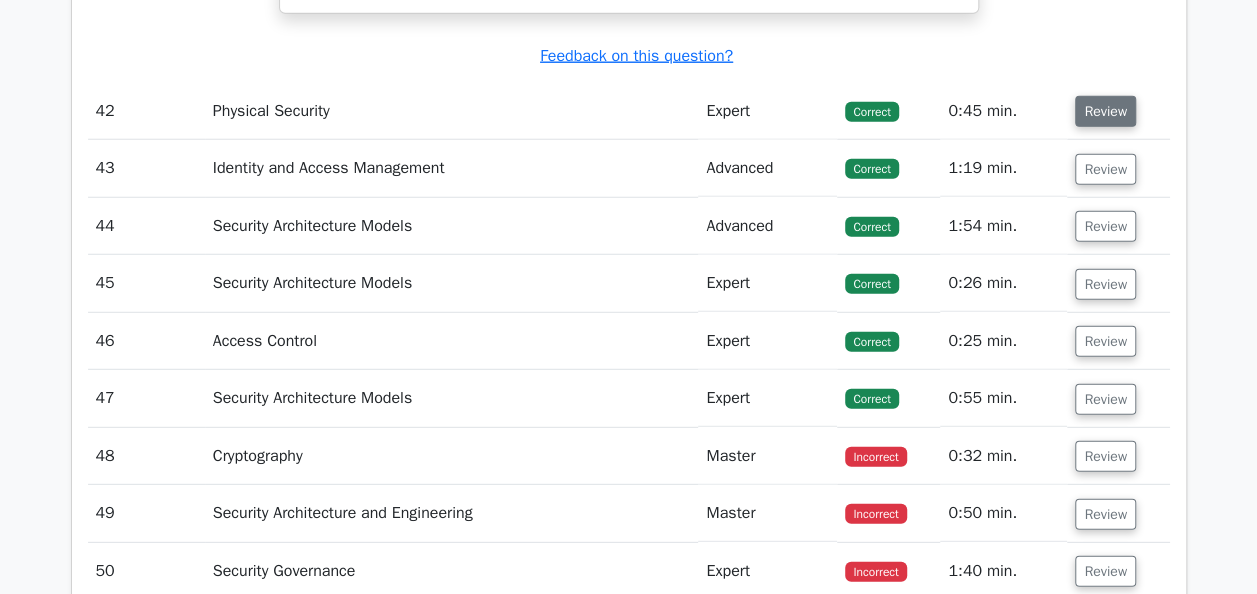 click on "Review" at bounding box center [1105, 111] 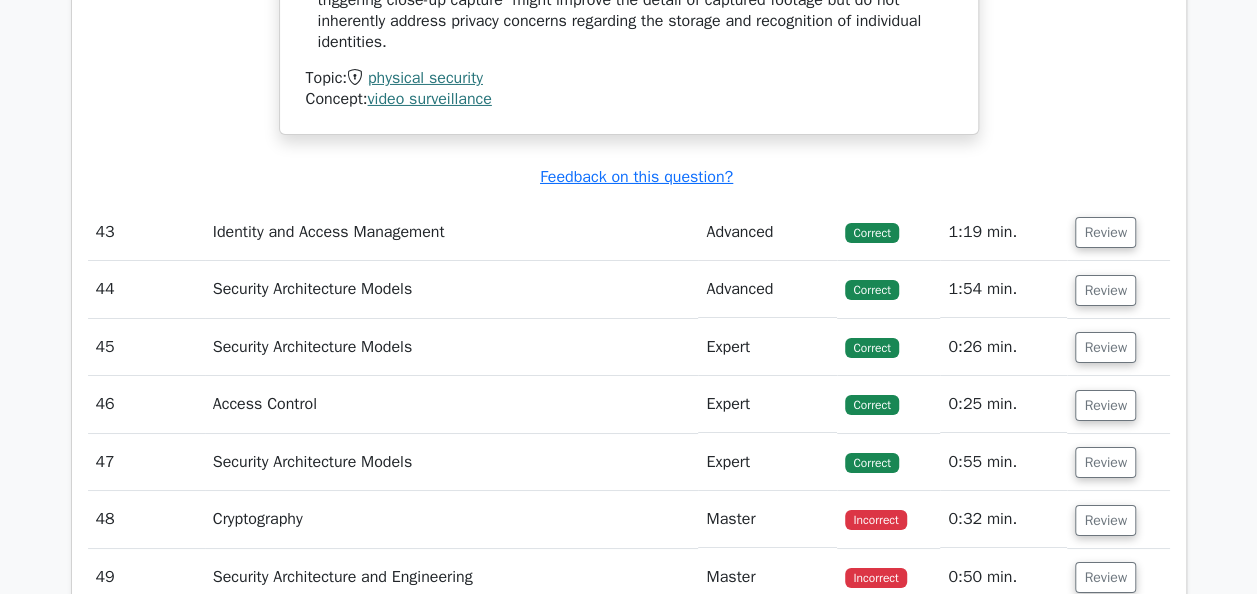 scroll, scrollTop: 29900, scrollLeft: 0, axis: vertical 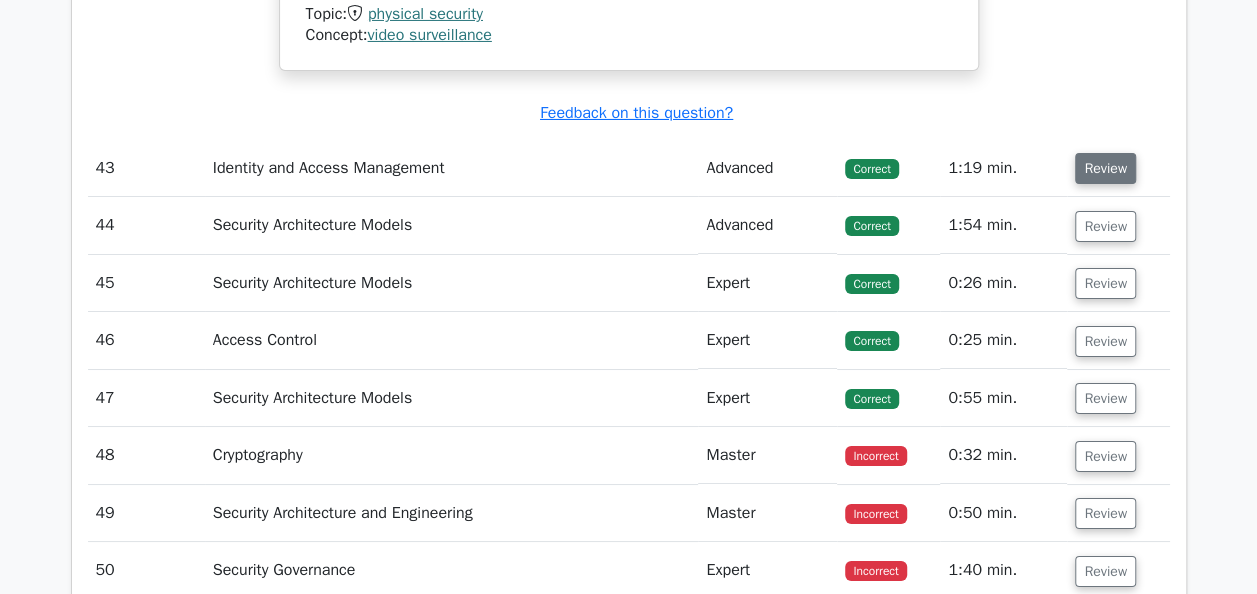 click on "Review" at bounding box center (1105, 168) 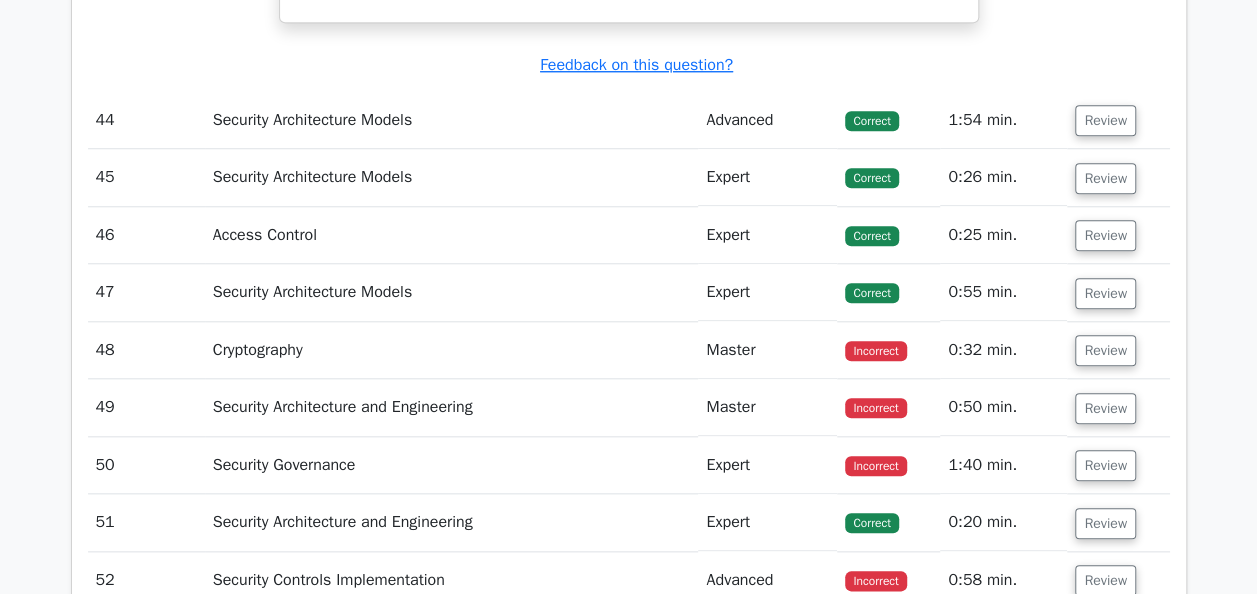 scroll, scrollTop: 30900, scrollLeft: 0, axis: vertical 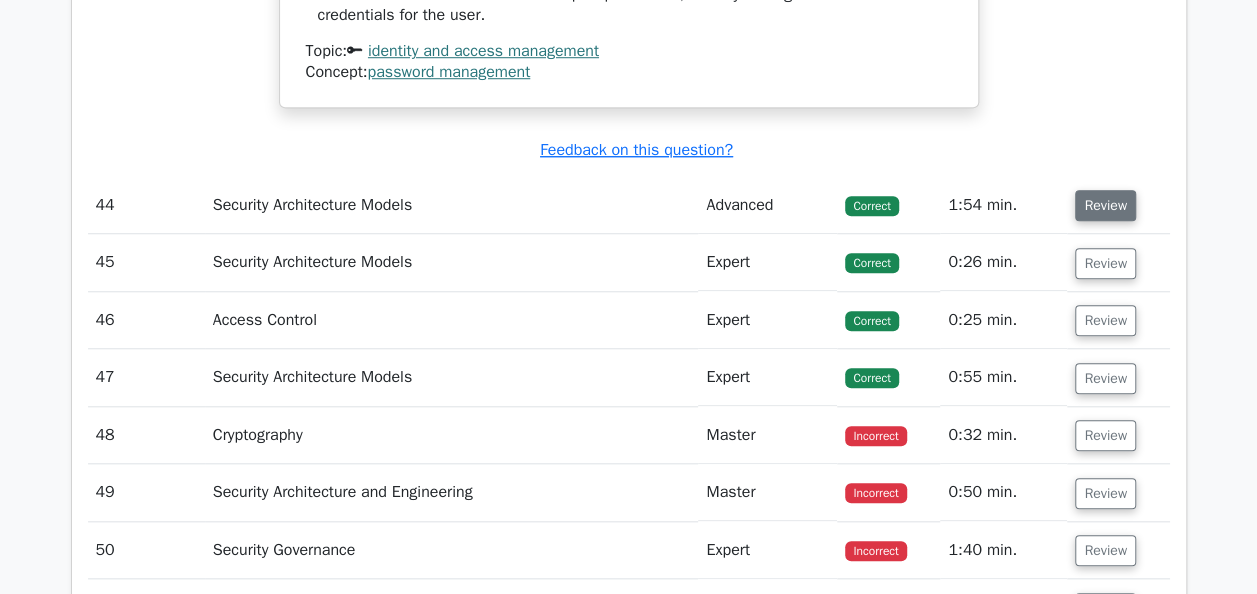 click on "Review" at bounding box center [1105, 205] 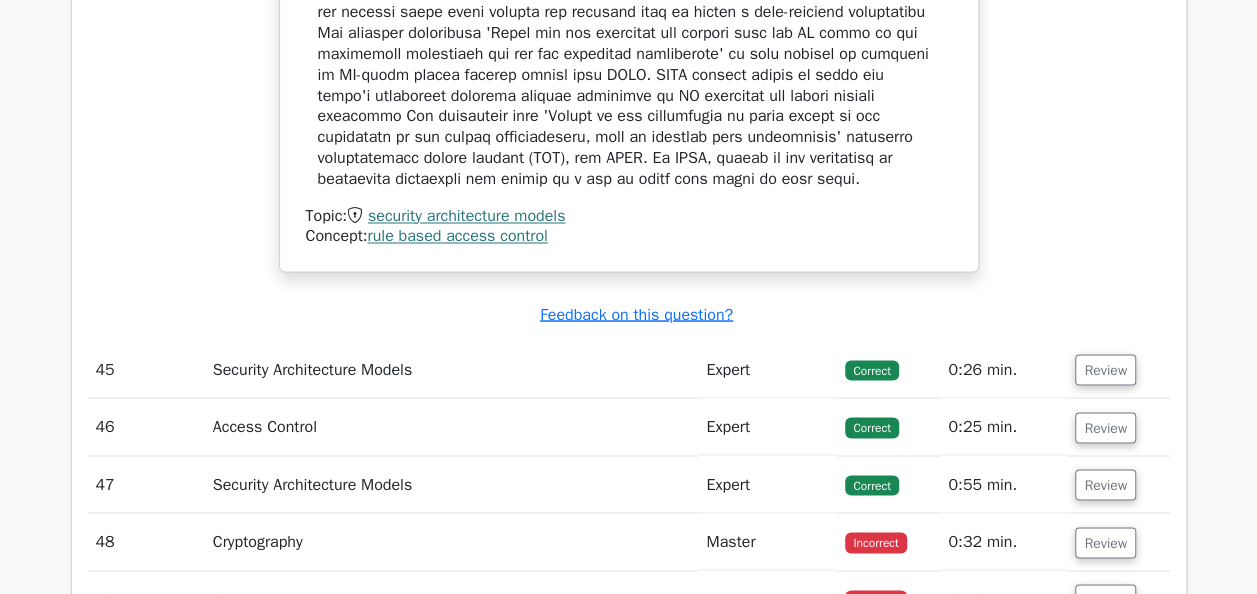 scroll, scrollTop: 32000, scrollLeft: 0, axis: vertical 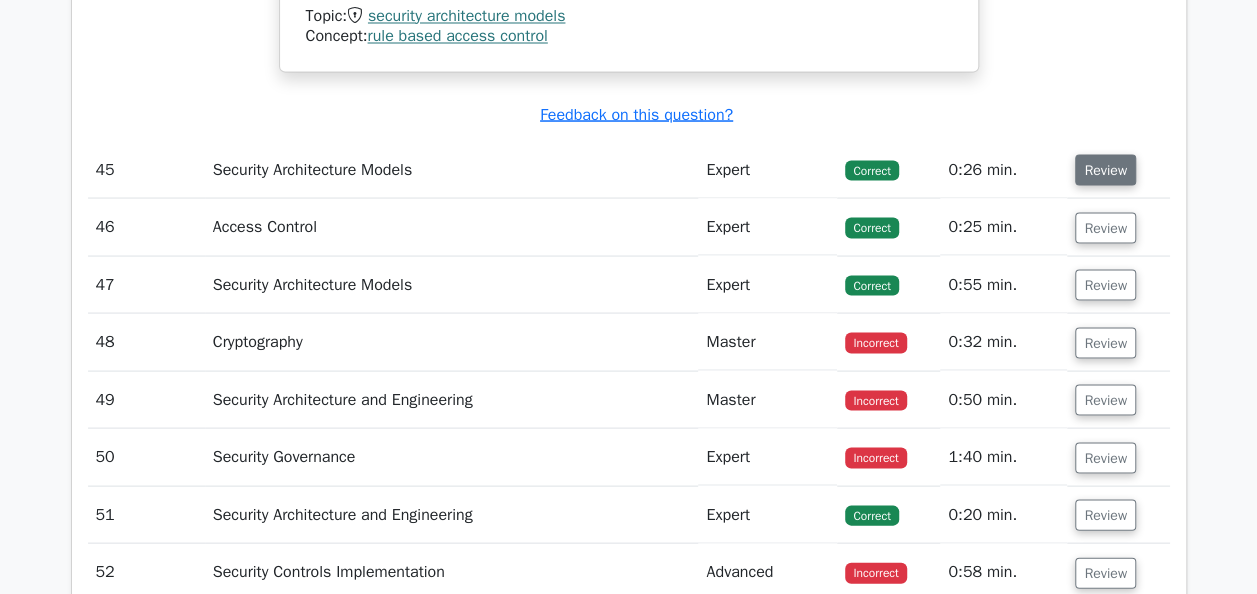 click on "Review" at bounding box center [1105, 169] 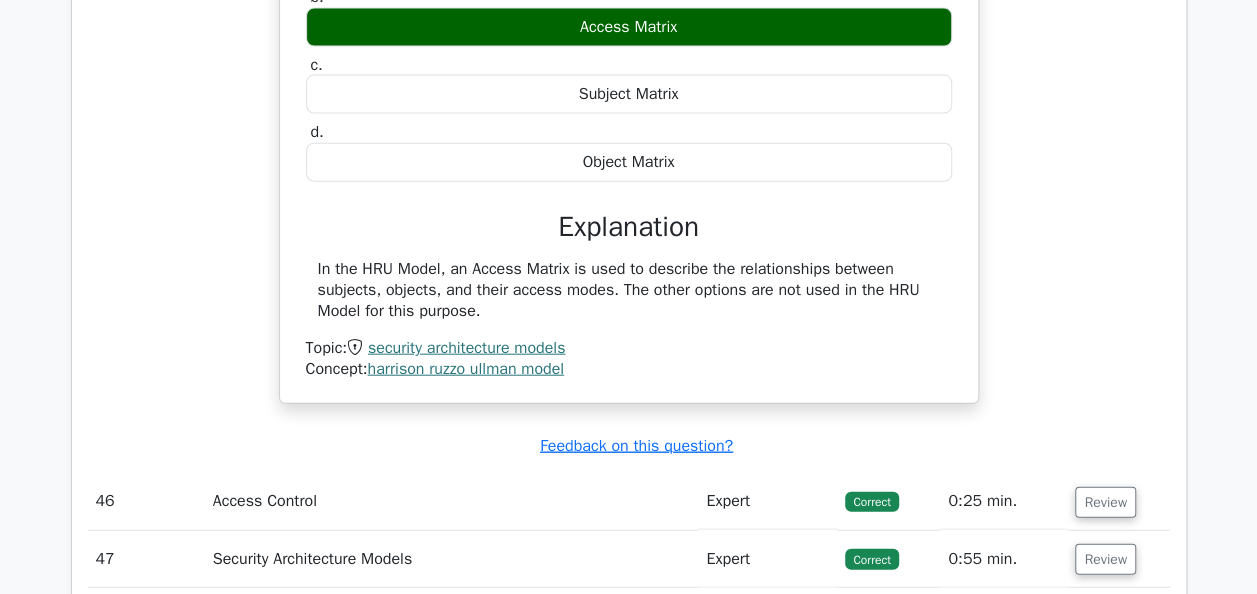 scroll, scrollTop: 32400, scrollLeft: 0, axis: vertical 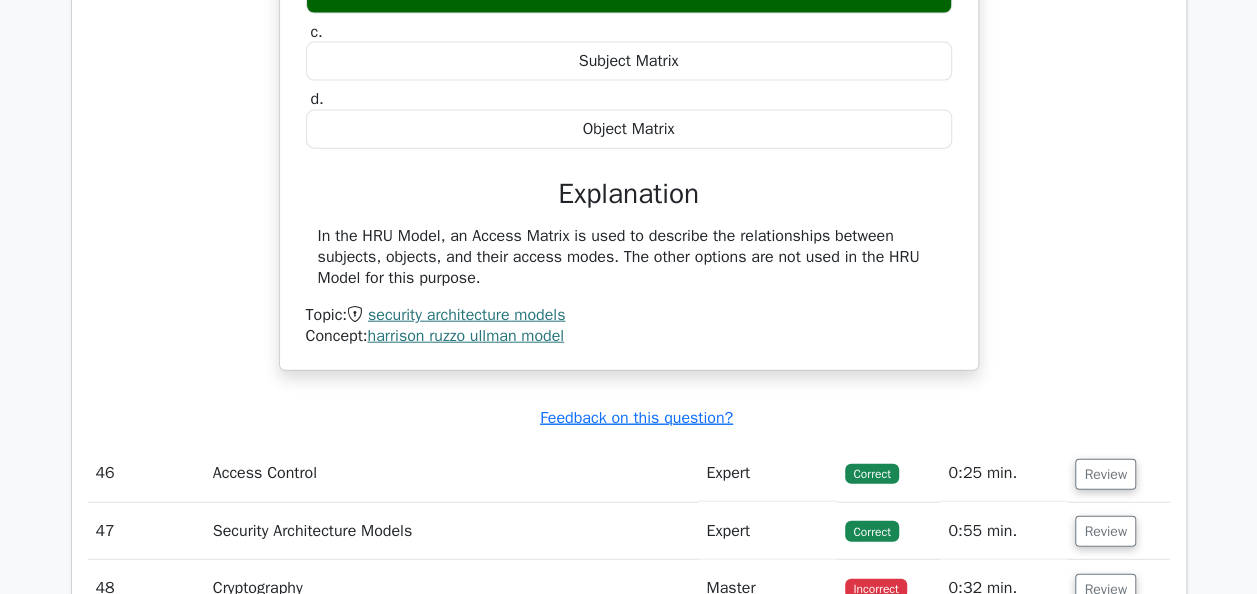 click on "harrison ruzzo ullman model" at bounding box center [465, 336] 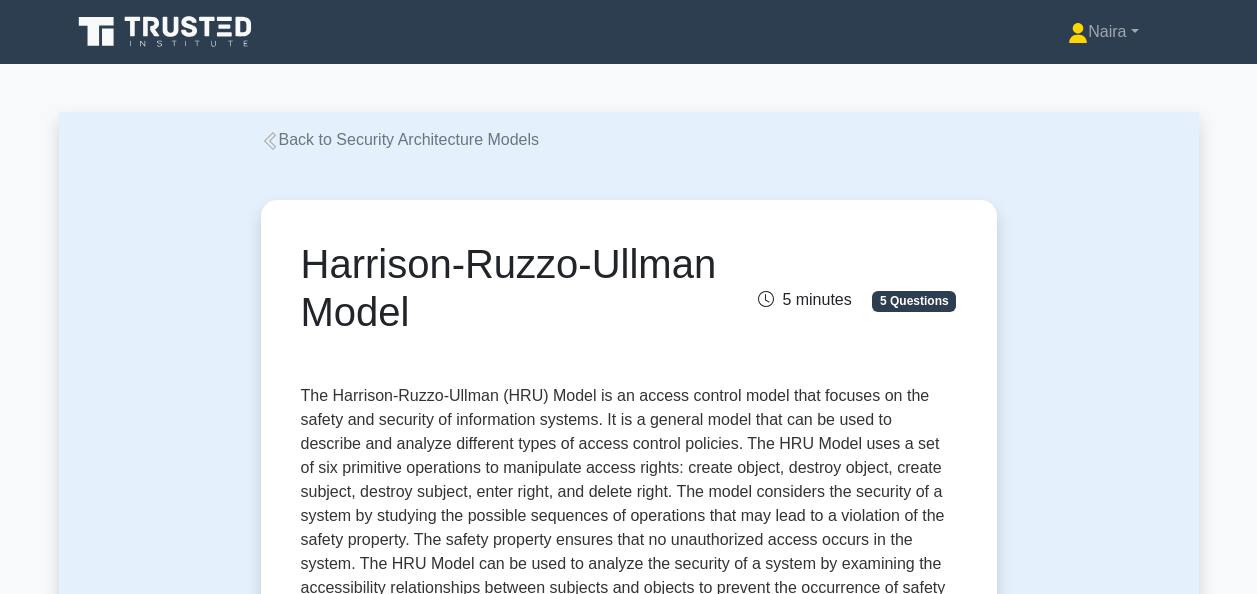 scroll, scrollTop: 0, scrollLeft: 0, axis: both 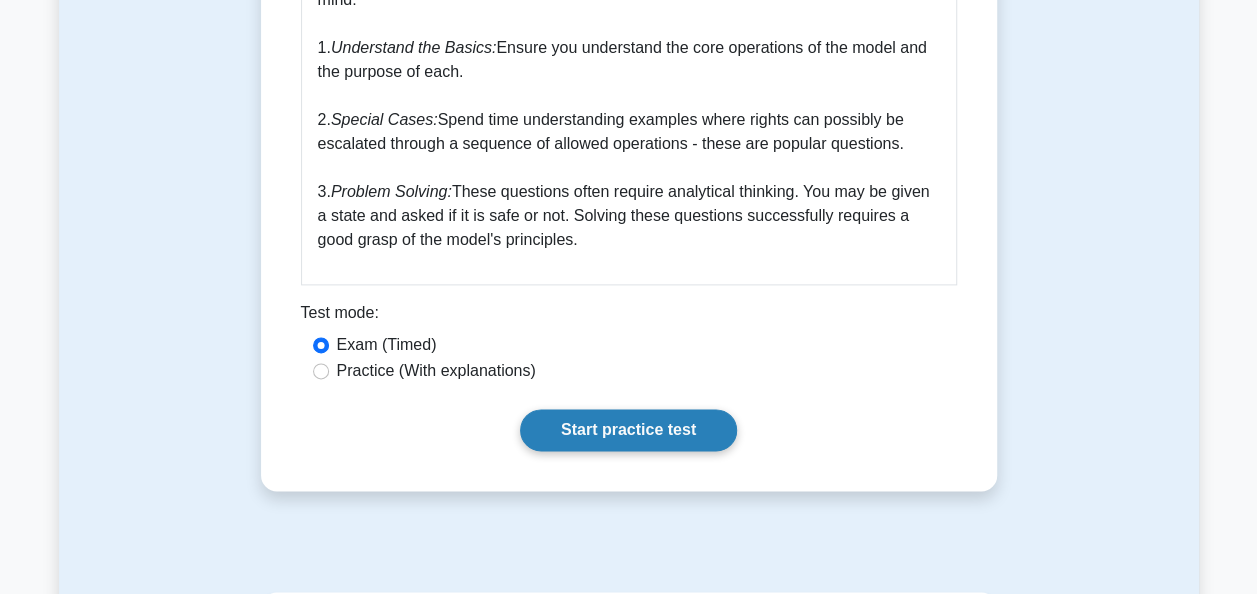 click on "Start practice test" at bounding box center (628, 430) 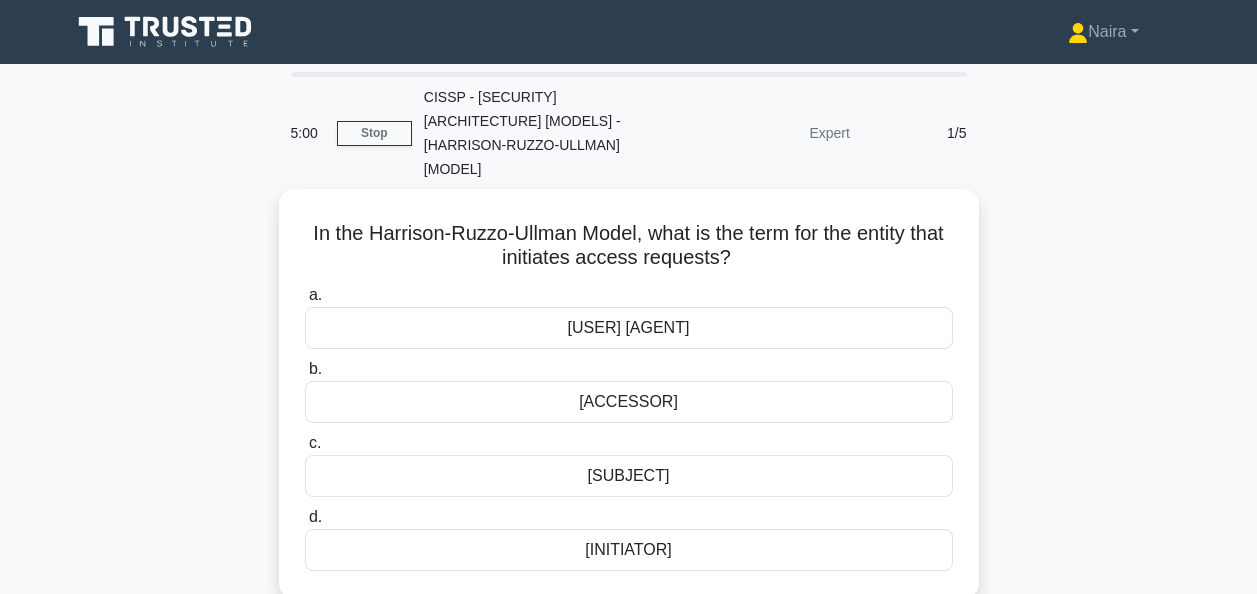 scroll, scrollTop: 0, scrollLeft: 0, axis: both 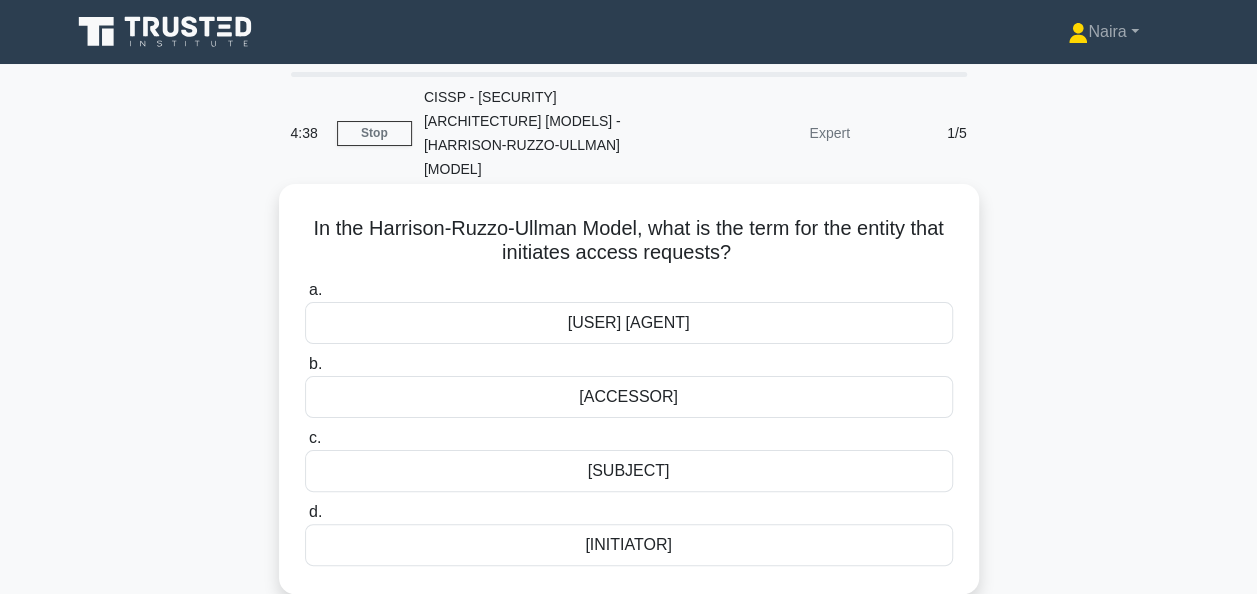 click on "Subject" at bounding box center [629, 471] 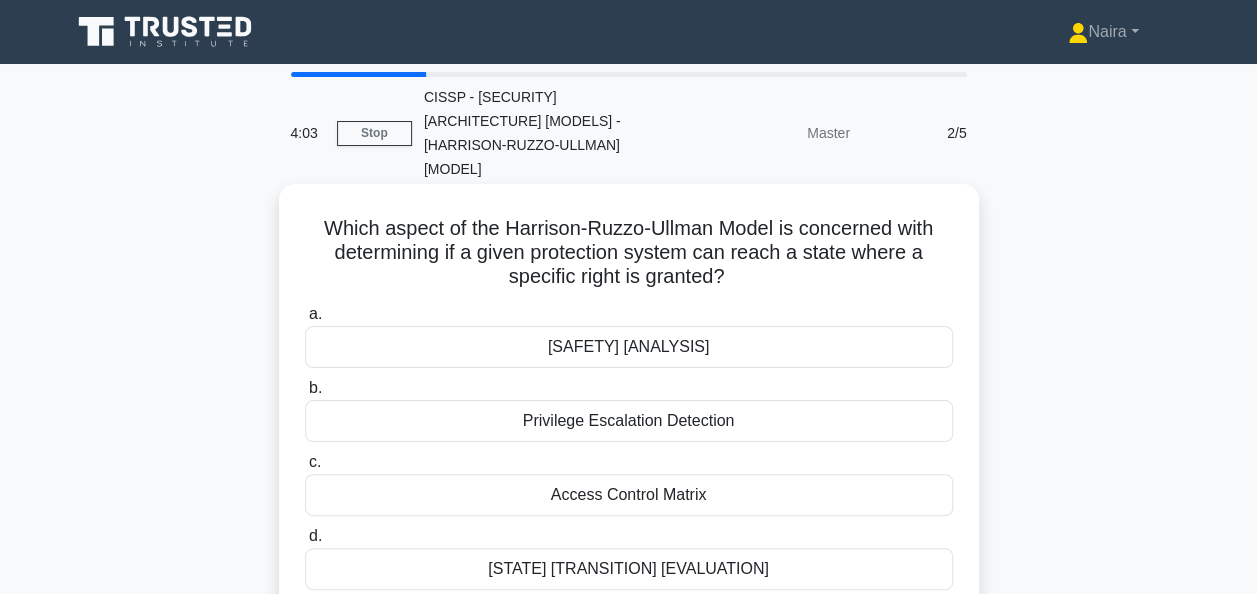 click on "State Transition Evaluation" at bounding box center (629, 569) 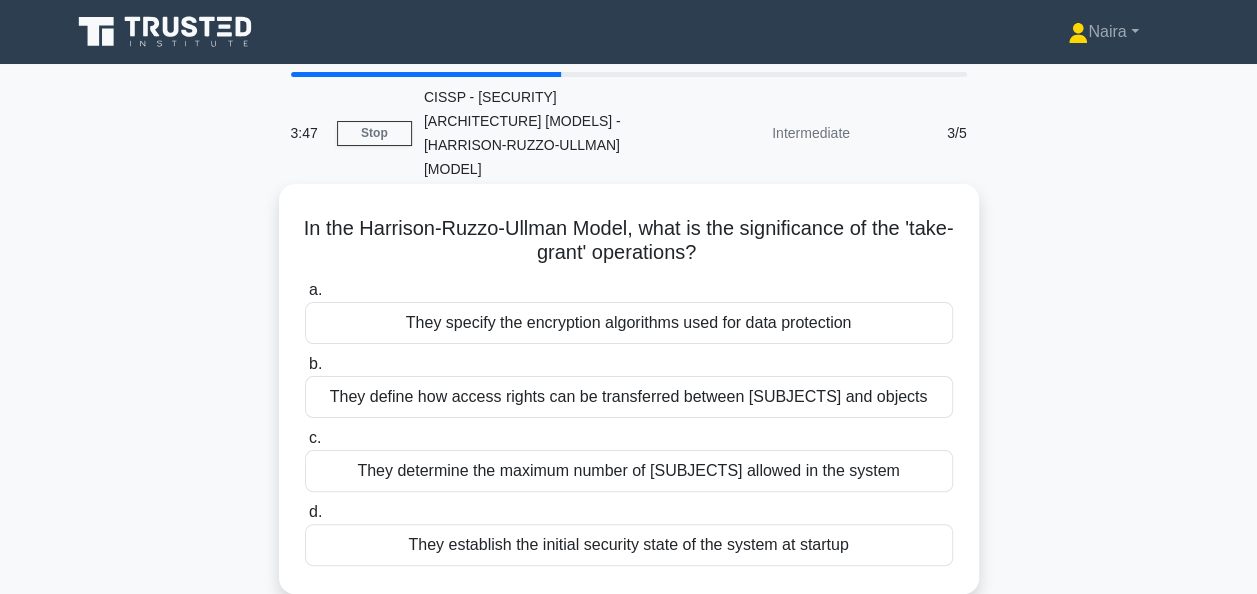 click on "They define how access rights can be transferred between subjects and objects" at bounding box center [629, 397] 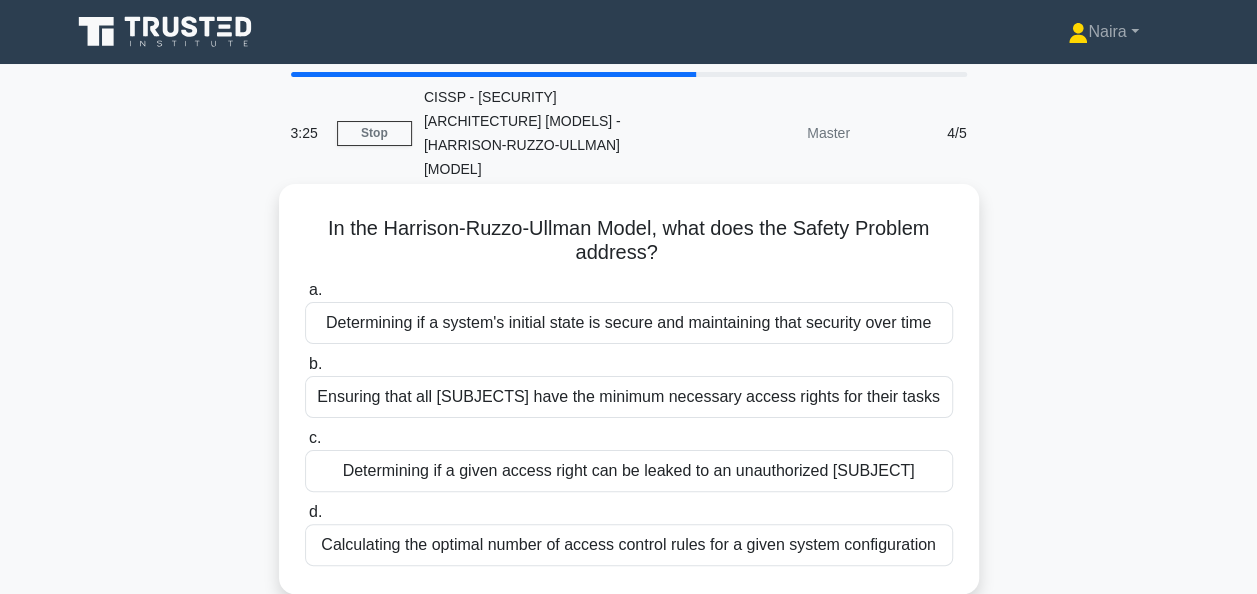 click on "Ensuring that all subjects have the minimum necessary access rights for their tasks" at bounding box center [629, 397] 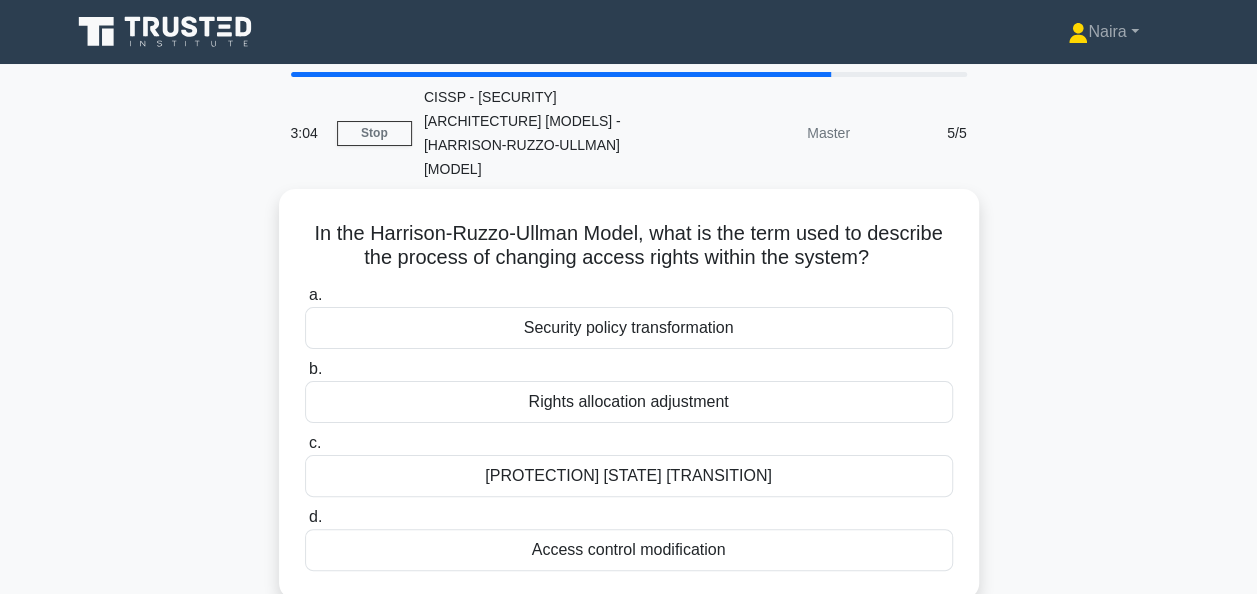 click on "Rights allocation adjustment" at bounding box center [629, 402] 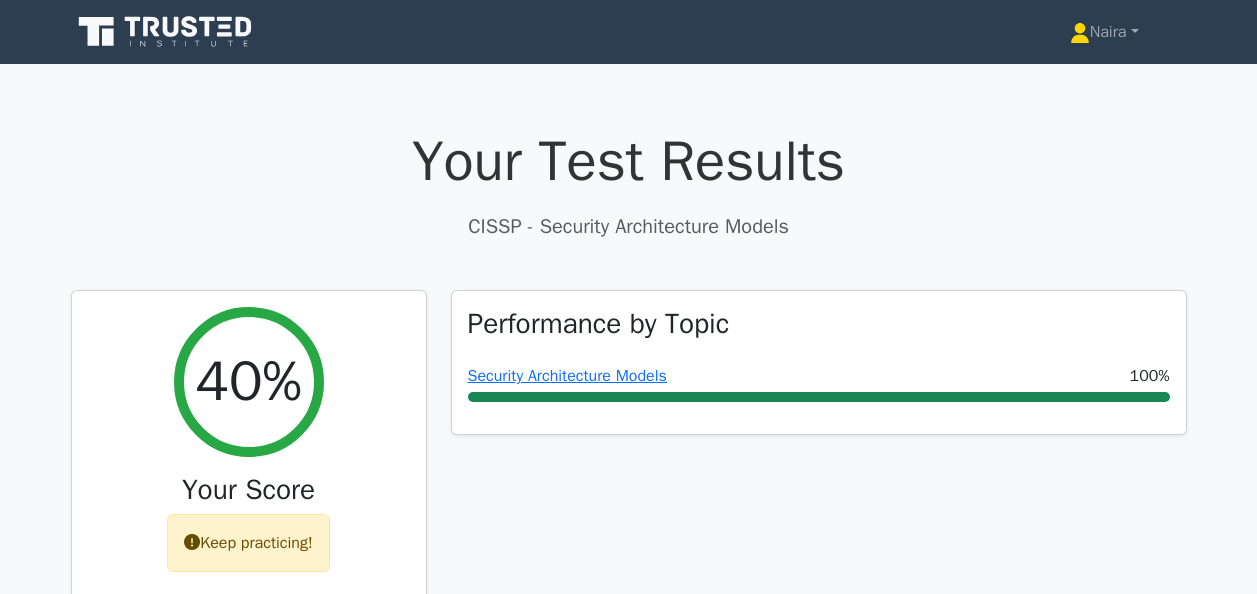 scroll, scrollTop: 0, scrollLeft: 0, axis: both 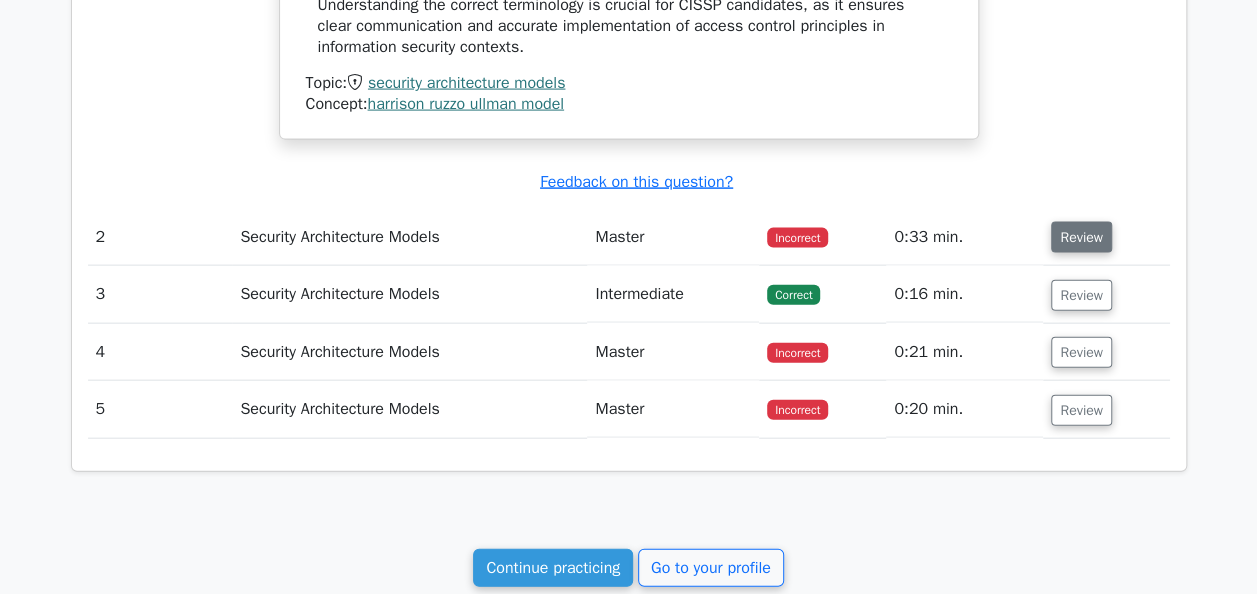 click on "Review" at bounding box center (1081, 237) 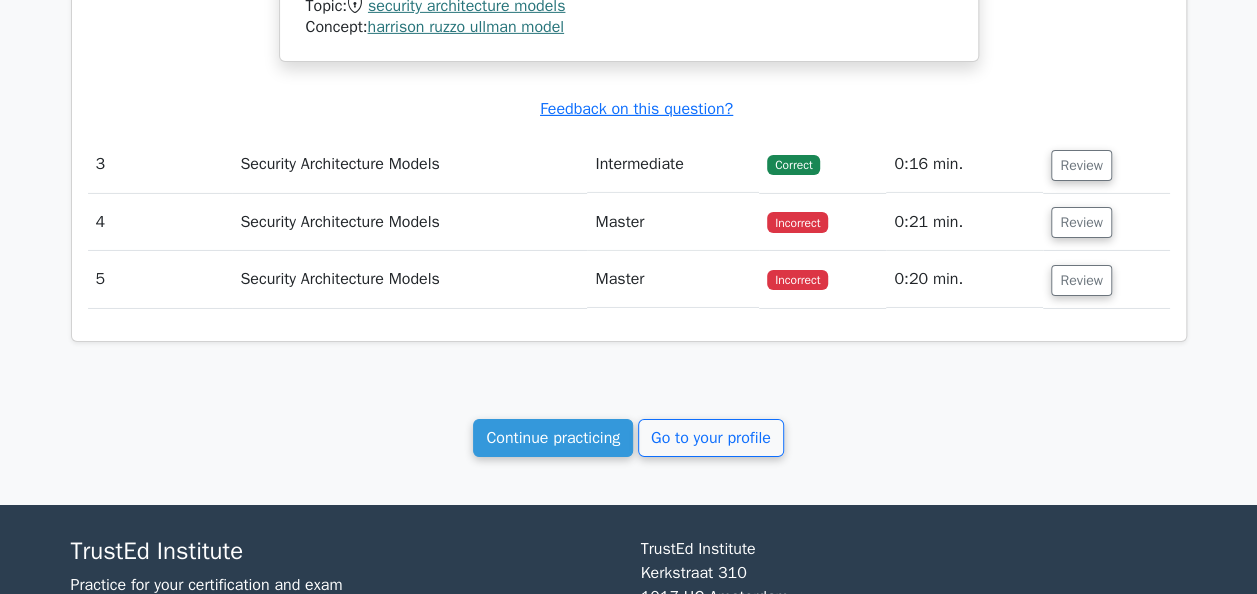 scroll, scrollTop: 3300, scrollLeft: 0, axis: vertical 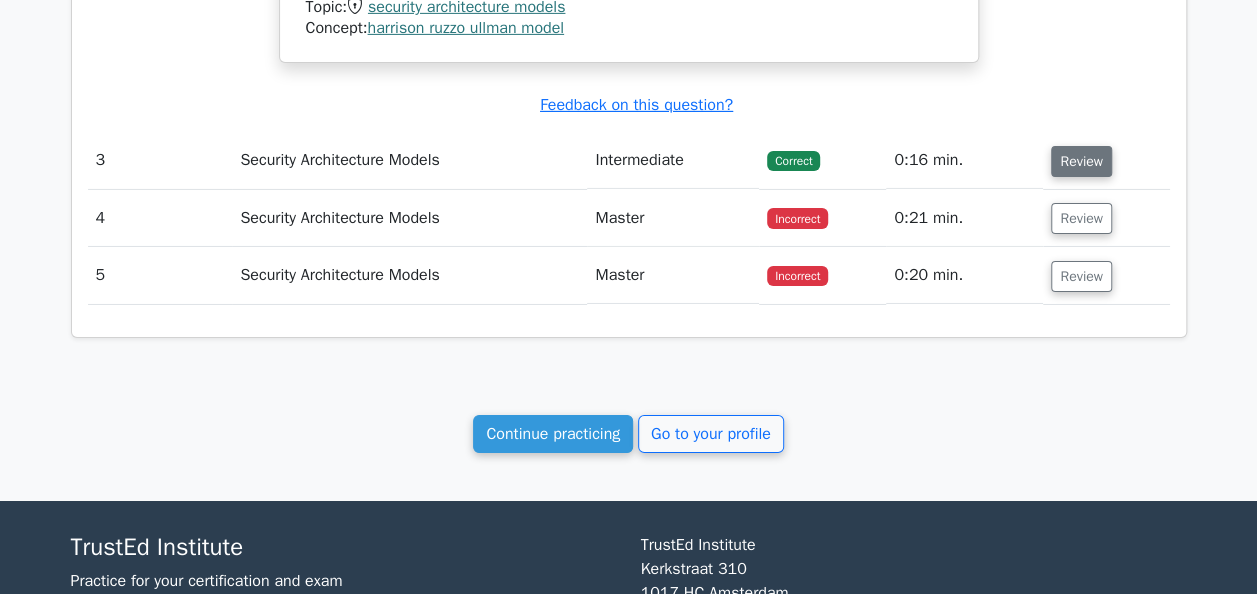 click on "Review" at bounding box center (1081, 161) 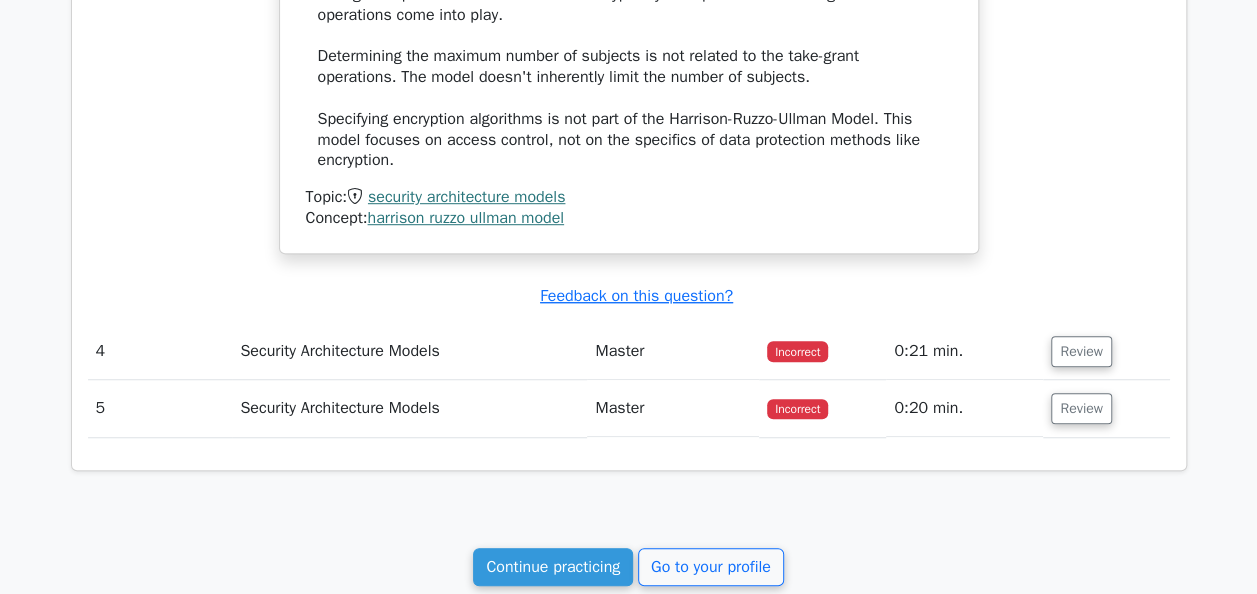 scroll, scrollTop: 4400, scrollLeft: 0, axis: vertical 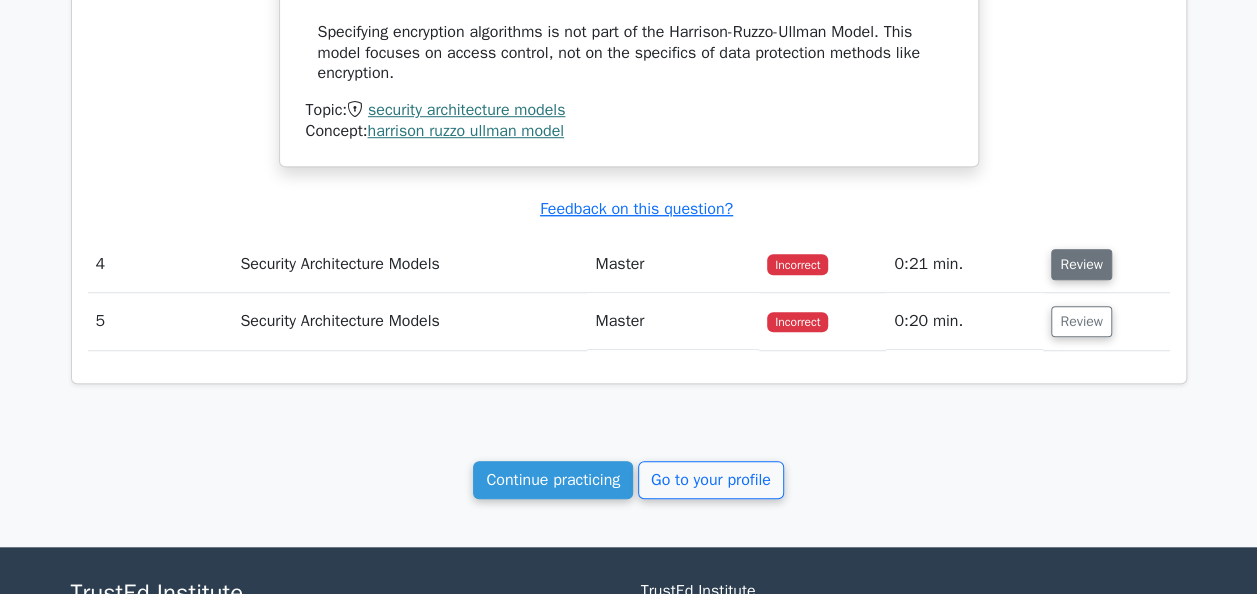 click on "Review" at bounding box center (1081, 264) 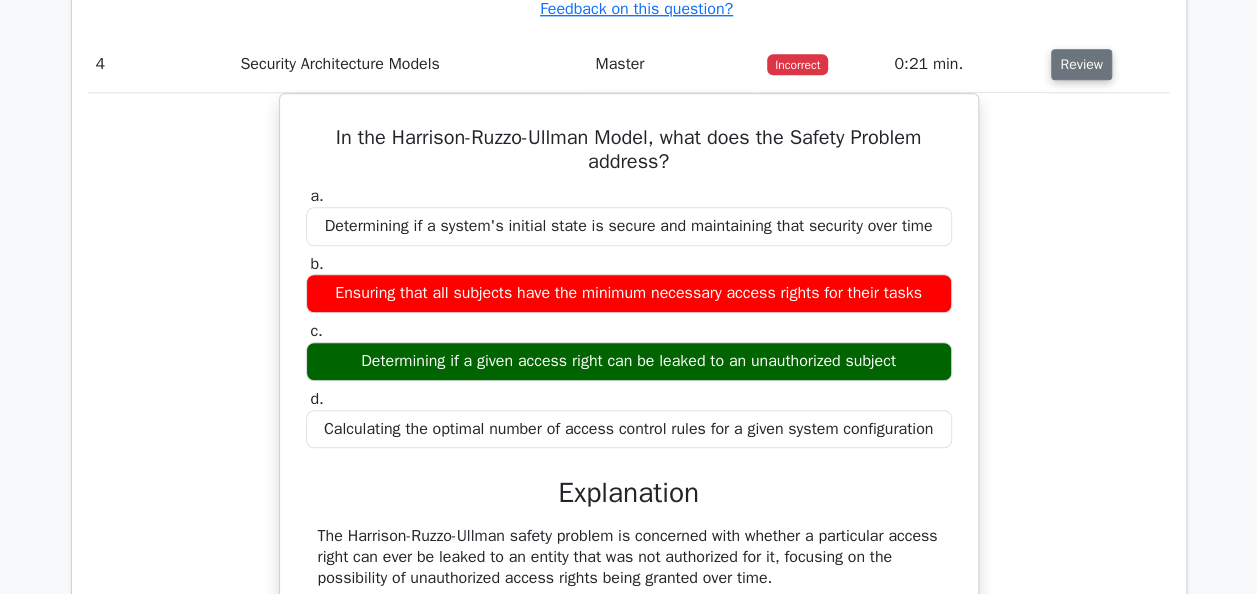 scroll, scrollTop: 4900, scrollLeft: 0, axis: vertical 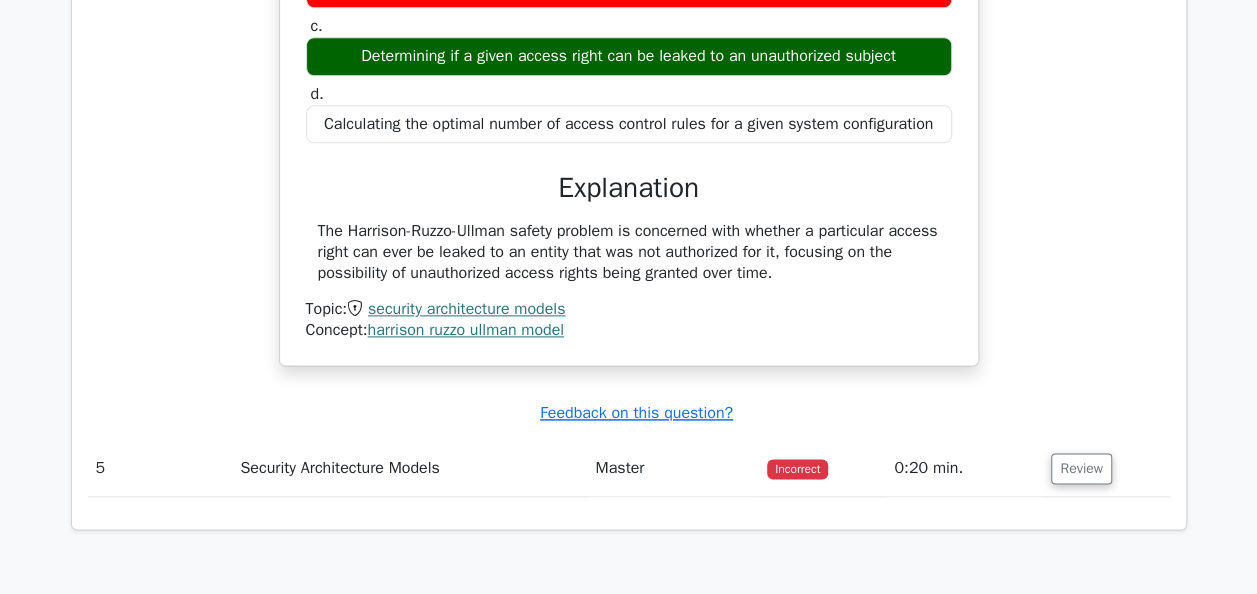 click on "harrison ruzzo ullman model" at bounding box center (465, 330) 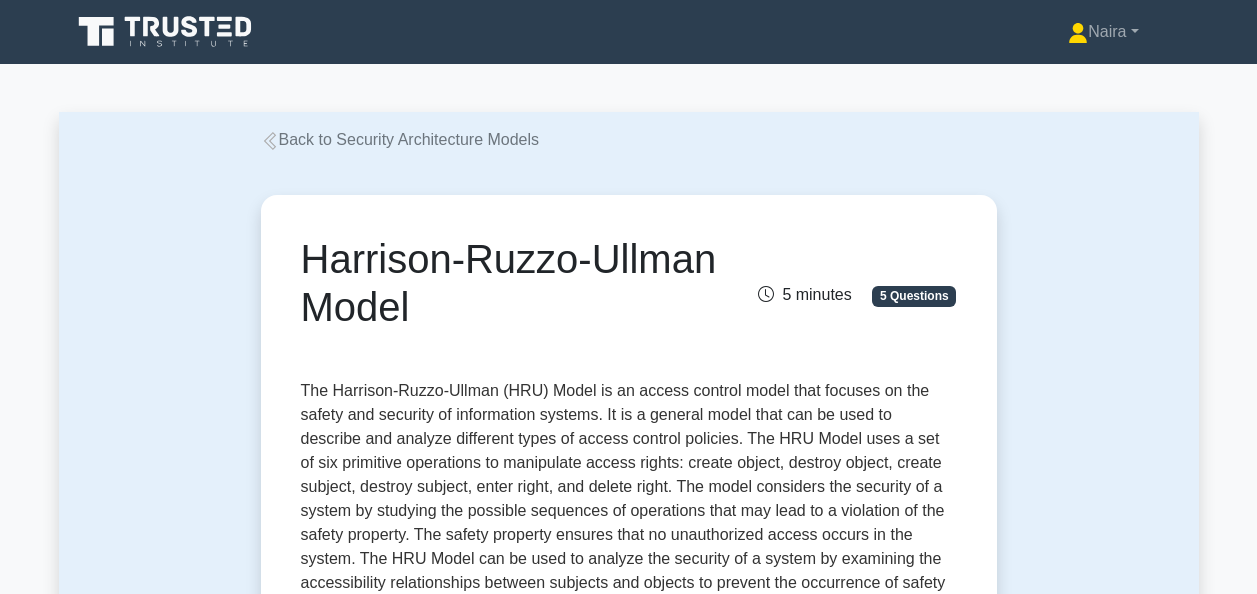 scroll, scrollTop: 150, scrollLeft: 0, axis: vertical 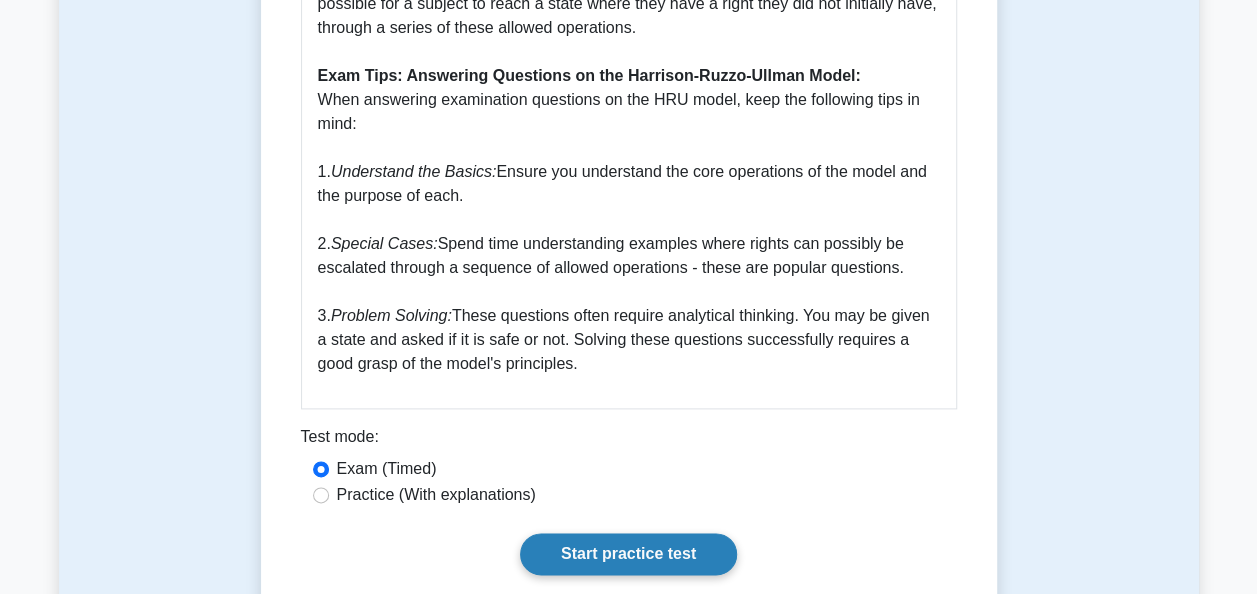 click on "Start practice test" at bounding box center (628, 554) 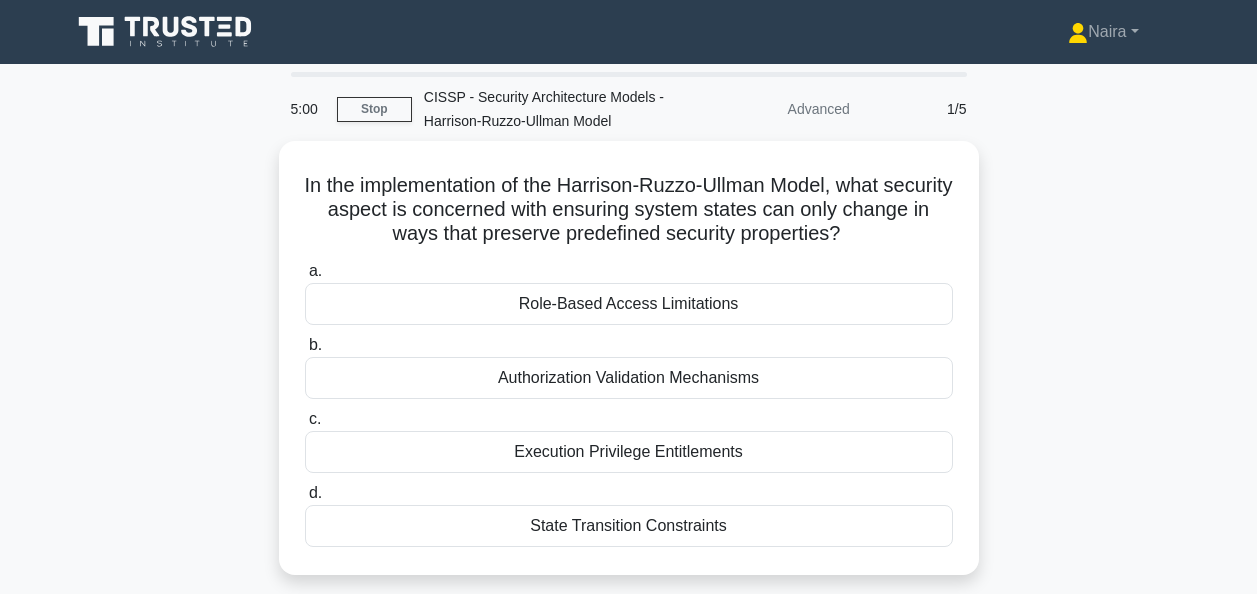 scroll, scrollTop: 0, scrollLeft: 0, axis: both 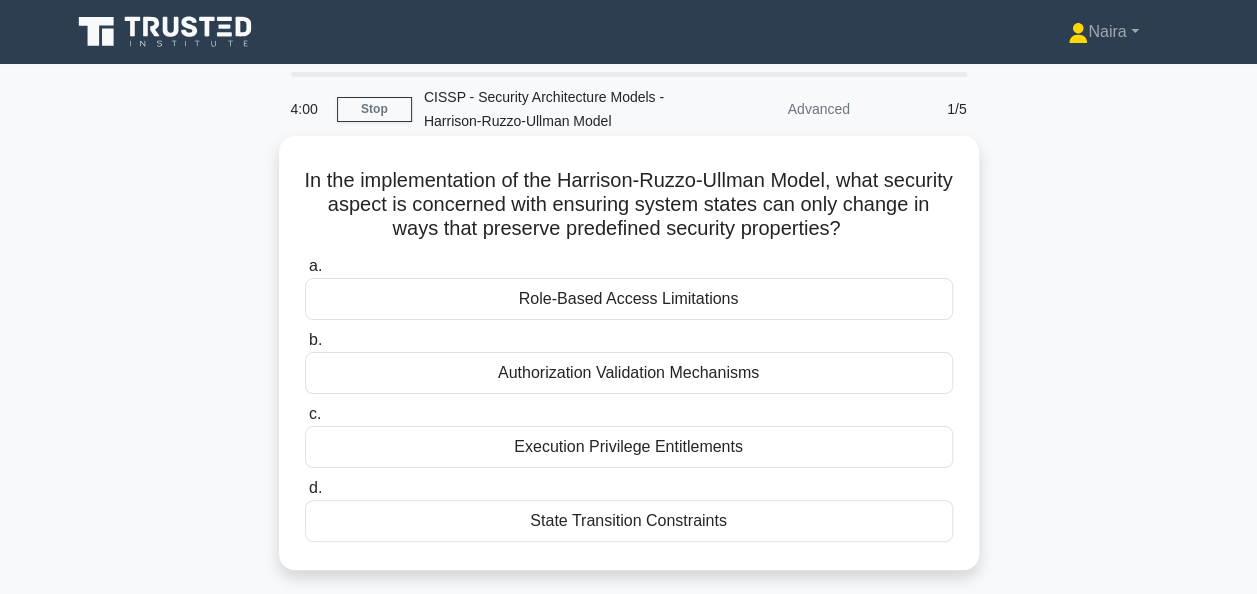 click on "State Transition Constraints" at bounding box center (629, 521) 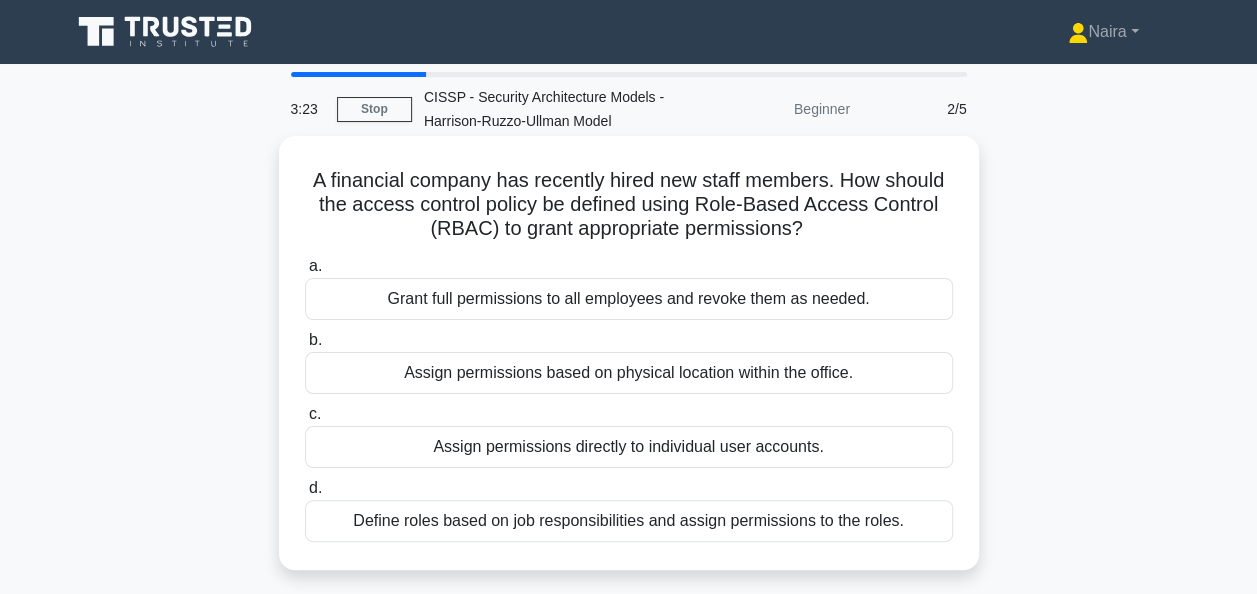 click on "Define roles based on job responsibilities and assign permissions to the roles." at bounding box center [629, 521] 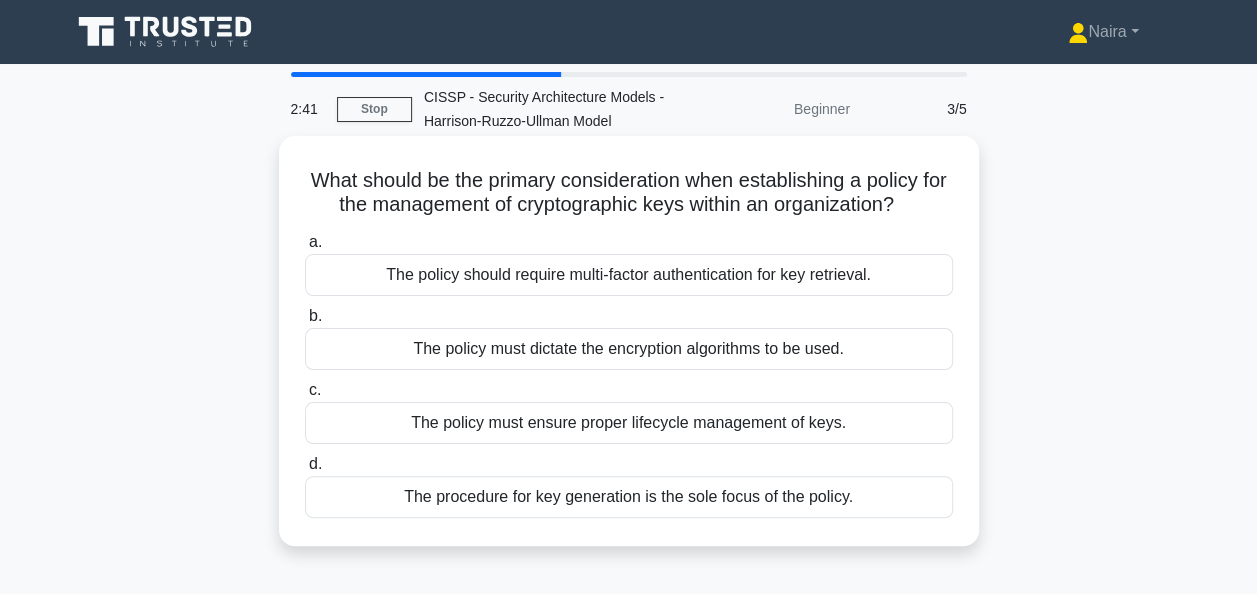 click on "The policy must ensure proper lifecycle management of keys." at bounding box center [629, 423] 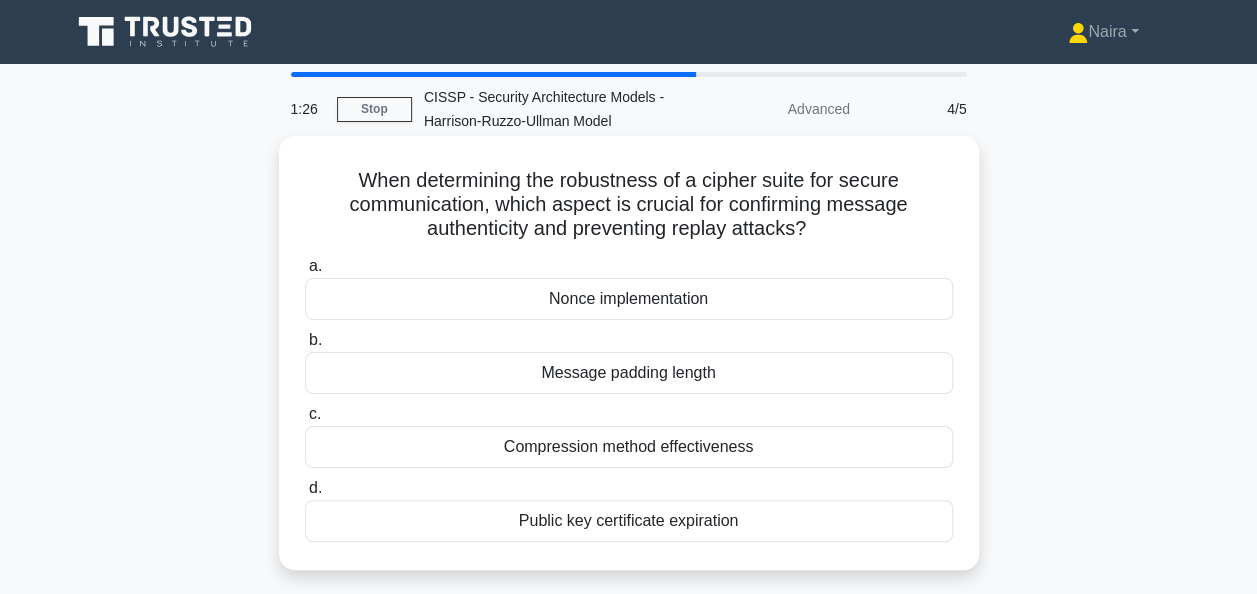click on "Nonce implementation" at bounding box center (629, 299) 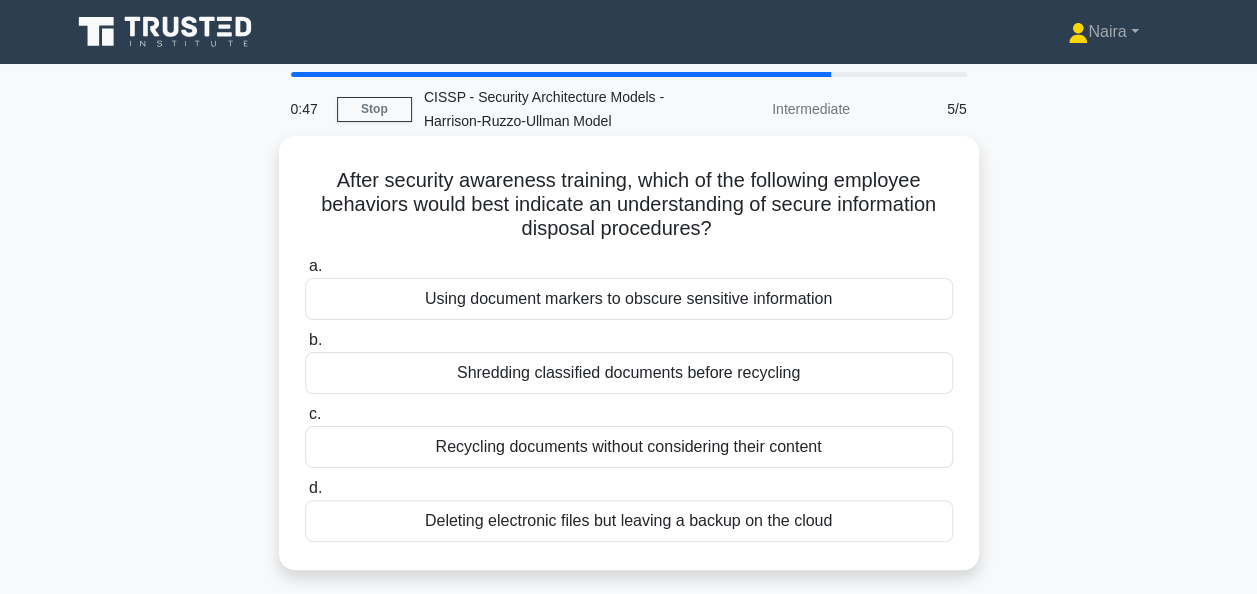 click on "Shredding classified documents before recycling" at bounding box center [629, 373] 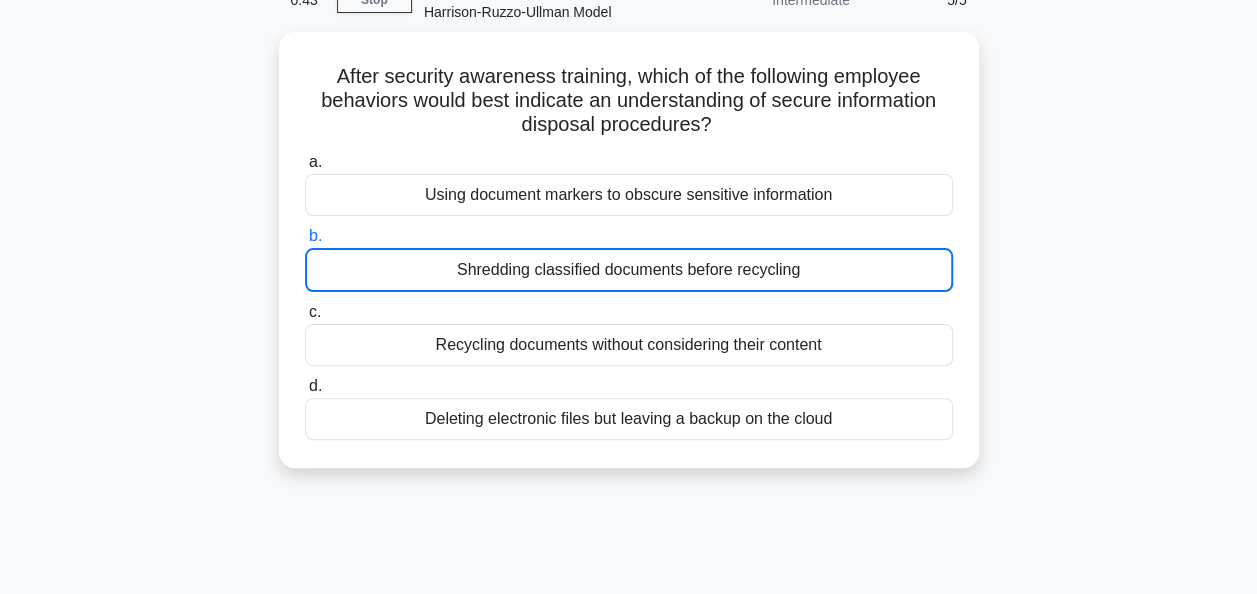 scroll, scrollTop: 200, scrollLeft: 0, axis: vertical 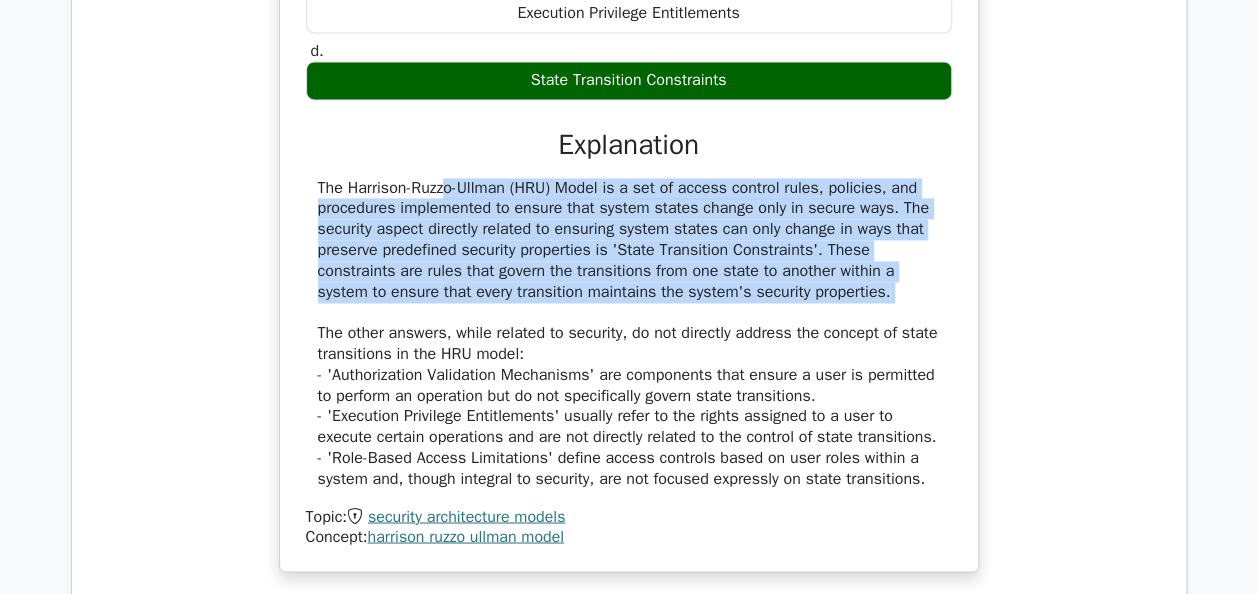 drag, startPoint x: 318, startPoint y: 172, endPoint x: 902, endPoint y: 299, distance: 597.64954 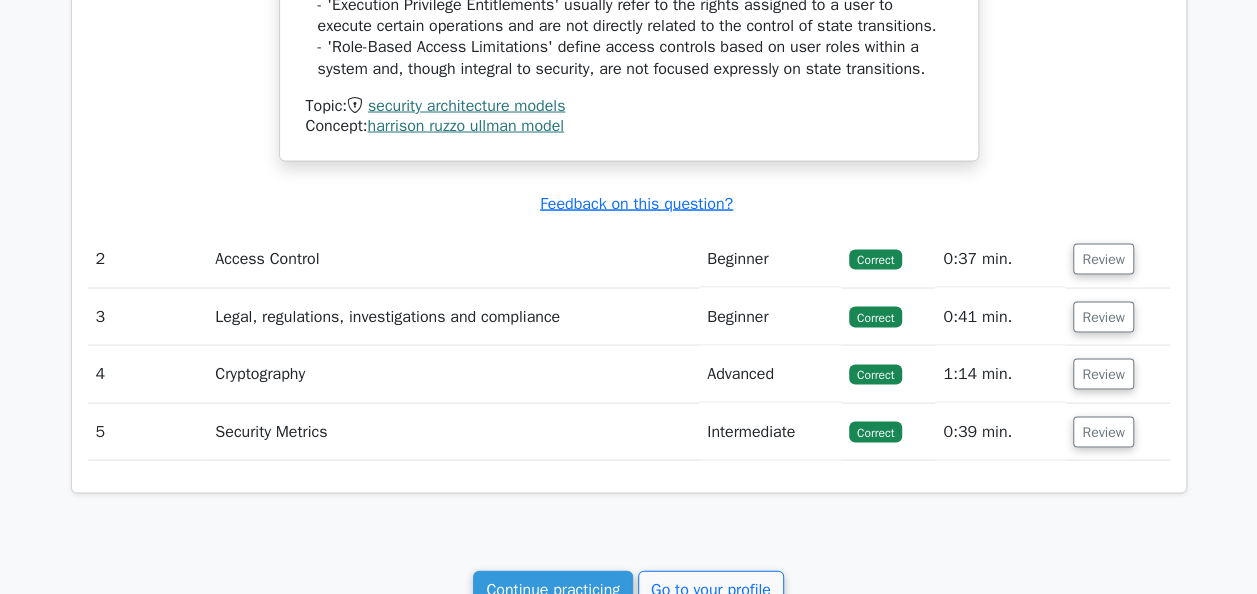 scroll, scrollTop: 1700, scrollLeft: 0, axis: vertical 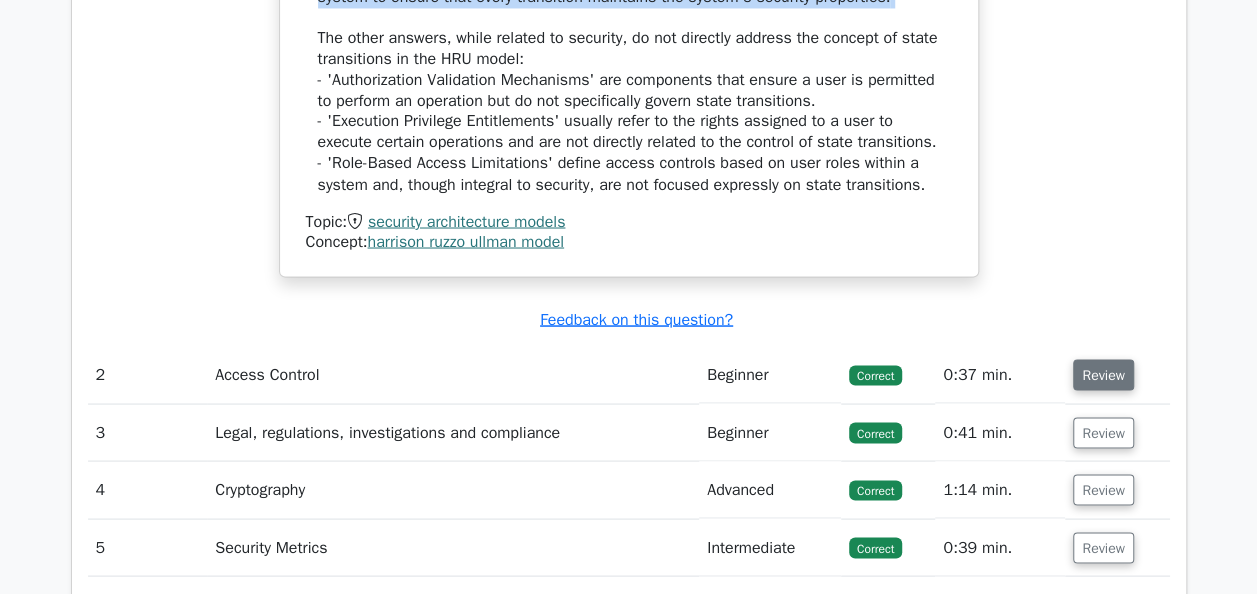 click on "Review" at bounding box center [1103, 374] 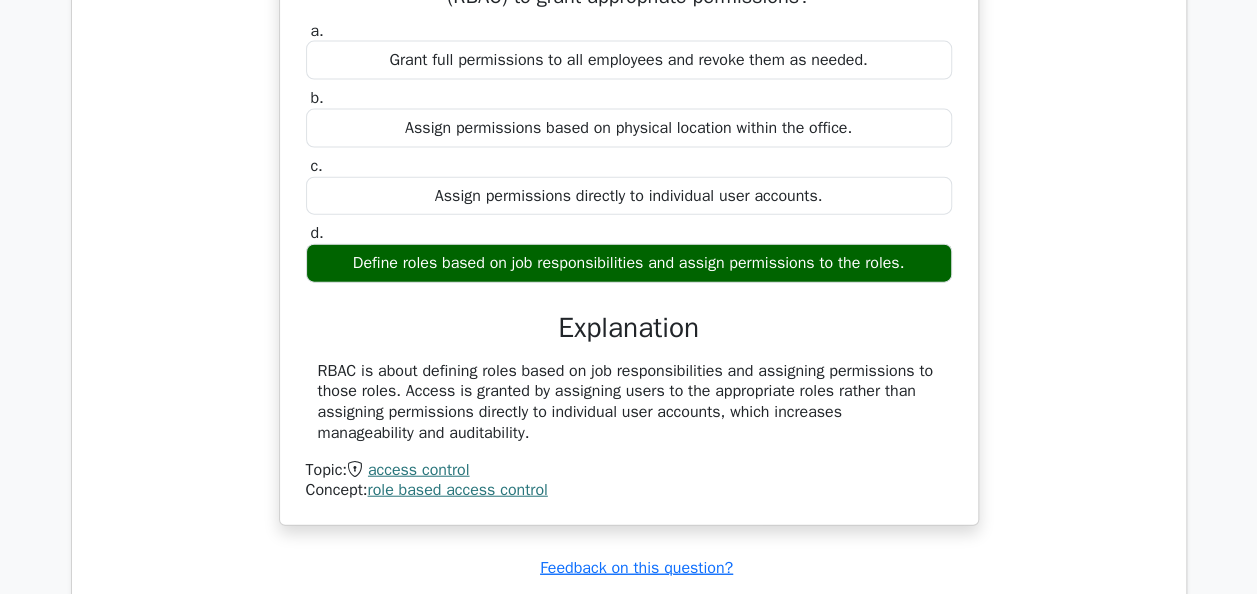 scroll, scrollTop: 2600, scrollLeft: 0, axis: vertical 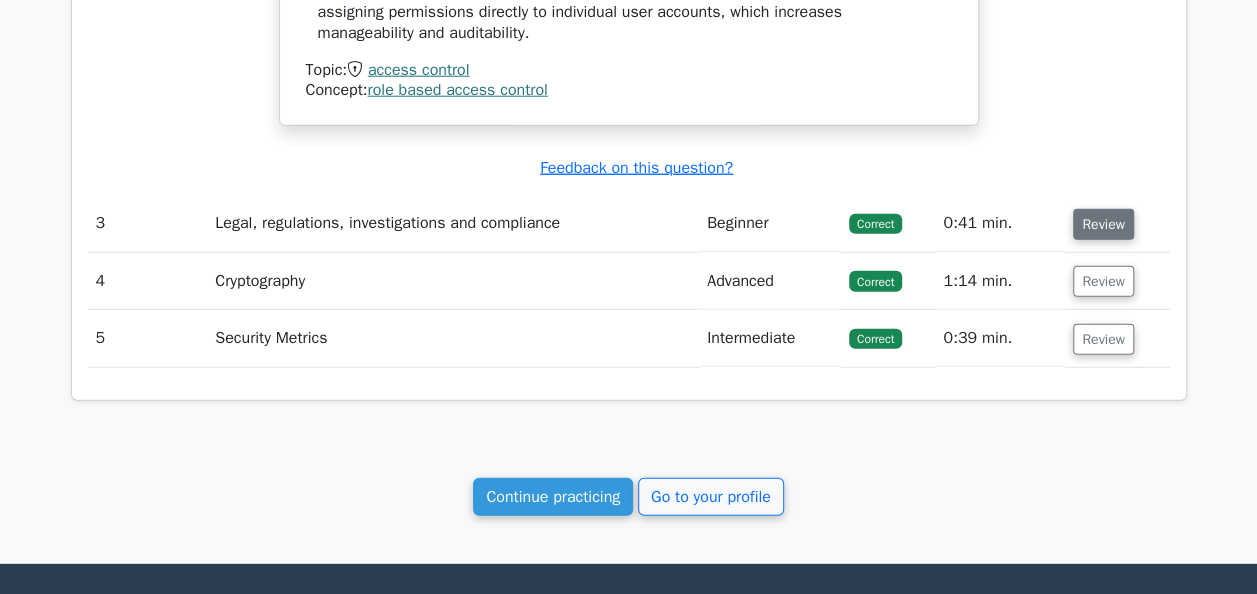 click on "Review" at bounding box center [1103, 224] 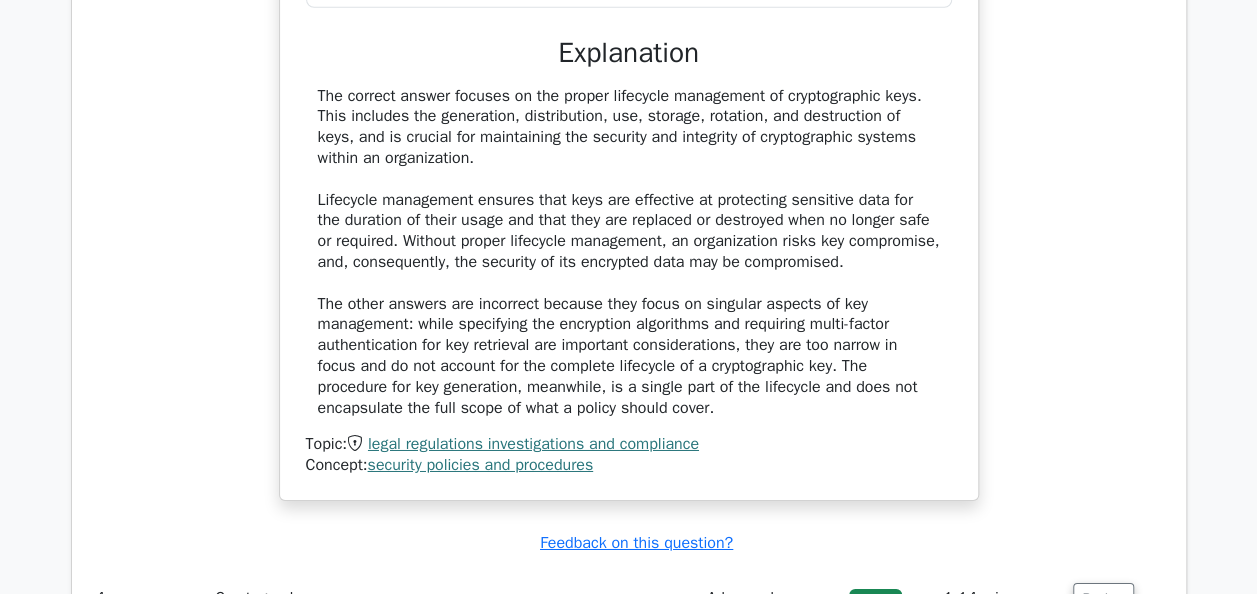 scroll, scrollTop: 3500, scrollLeft: 0, axis: vertical 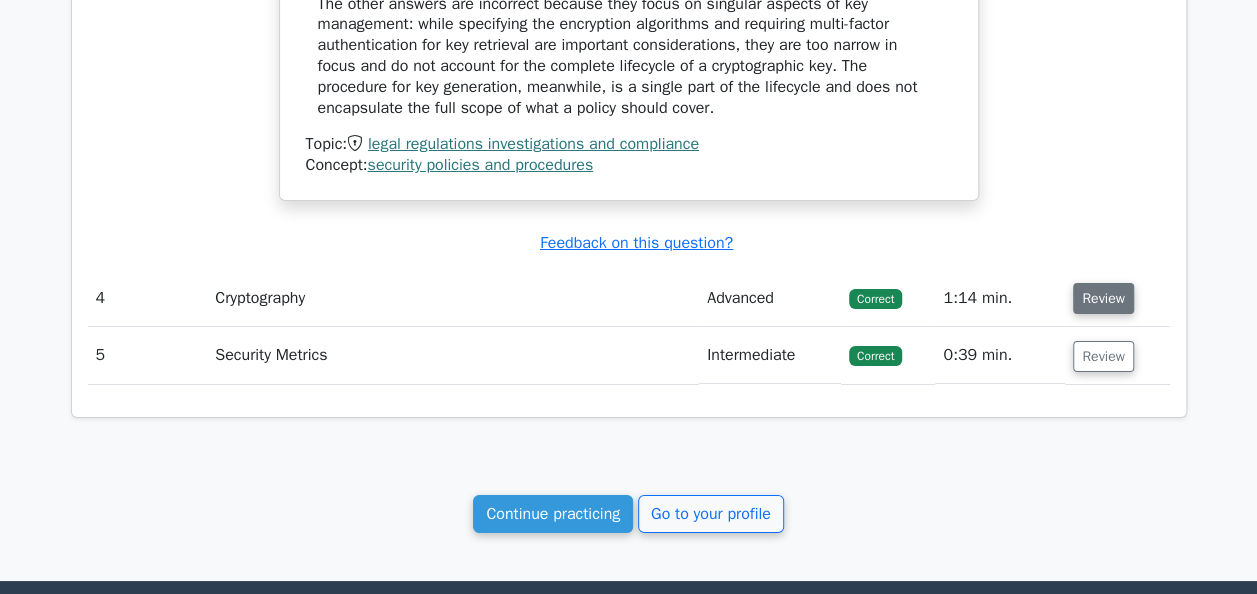 click on "Review" at bounding box center (1103, 298) 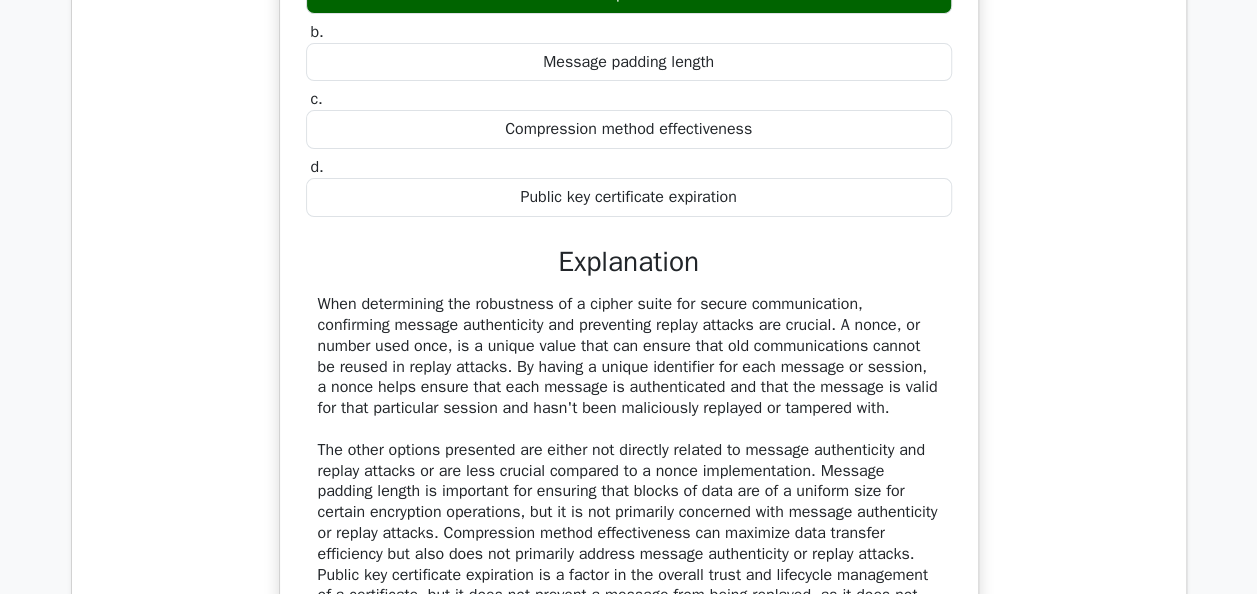 scroll, scrollTop: 4100, scrollLeft: 0, axis: vertical 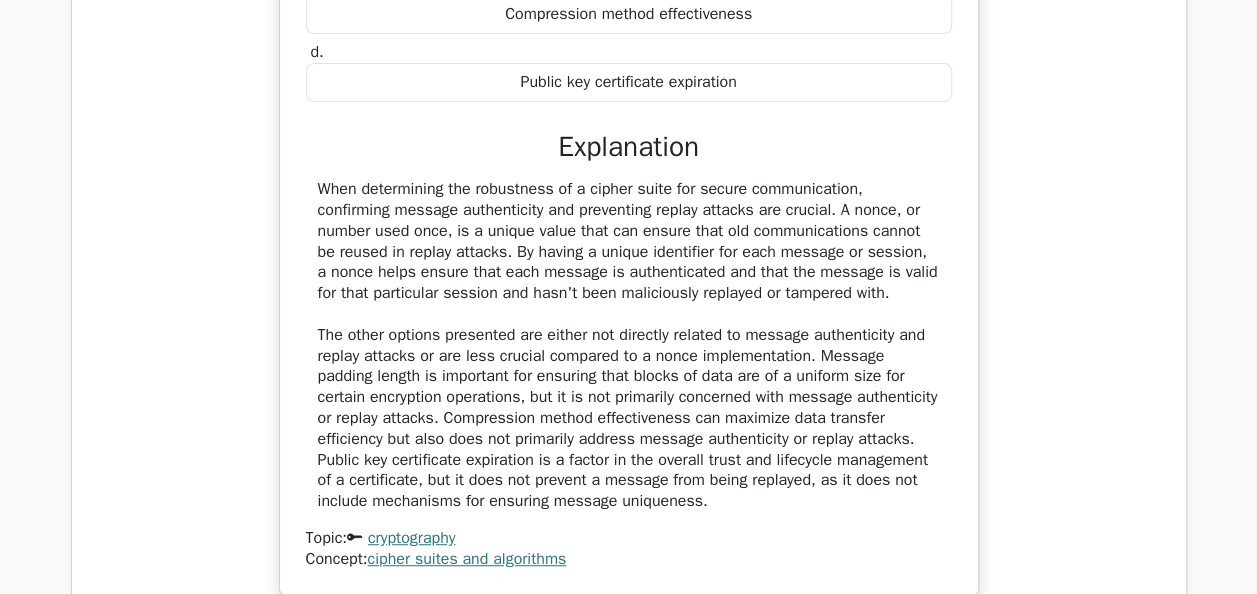 drag, startPoint x: 909, startPoint y: 262, endPoint x: 888, endPoint y: 279, distance: 27.018513 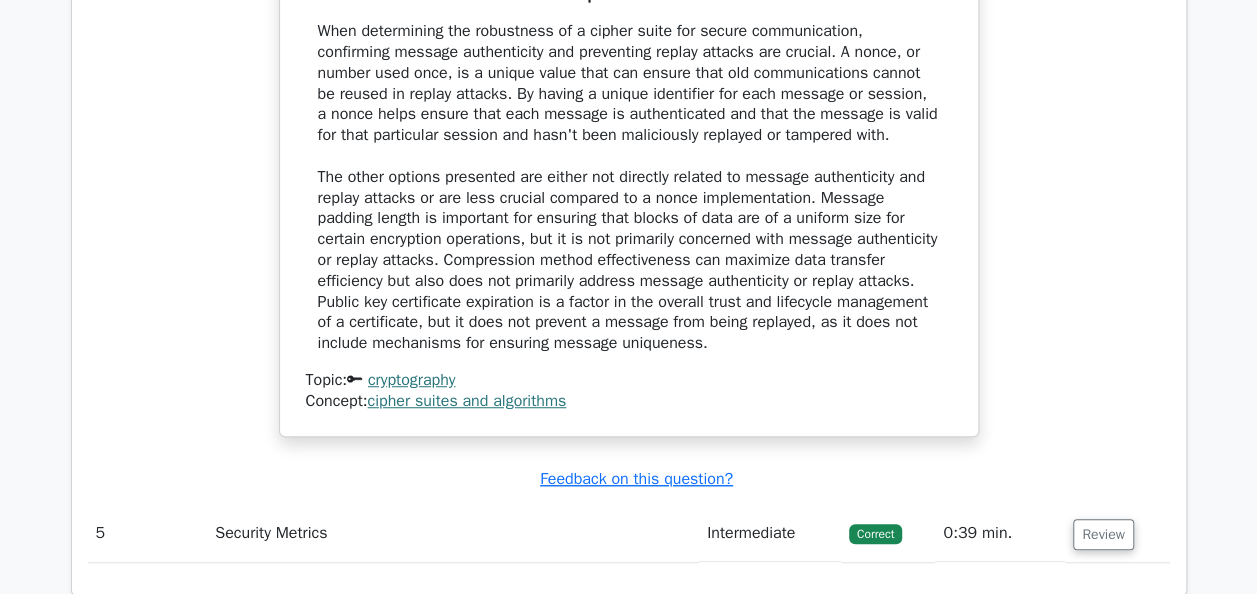 scroll, scrollTop: 4660, scrollLeft: 0, axis: vertical 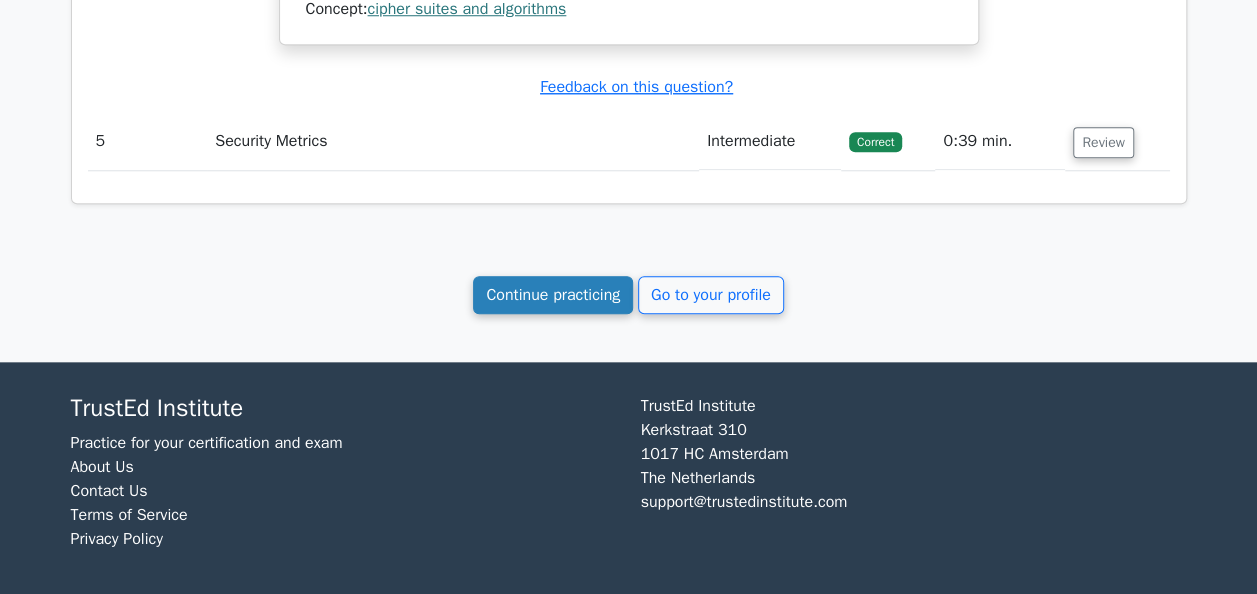 click on "Continue practicing" at bounding box center [553, 295] 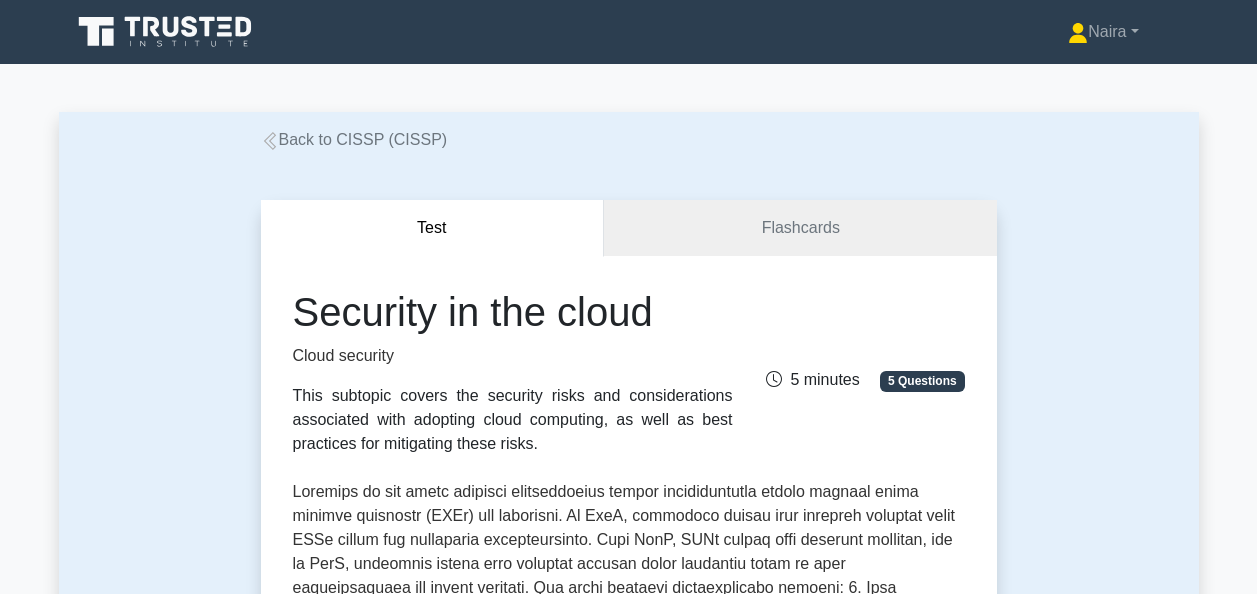 scroll, scrollTop: 200, scrollLeft: 0, axis: vertical 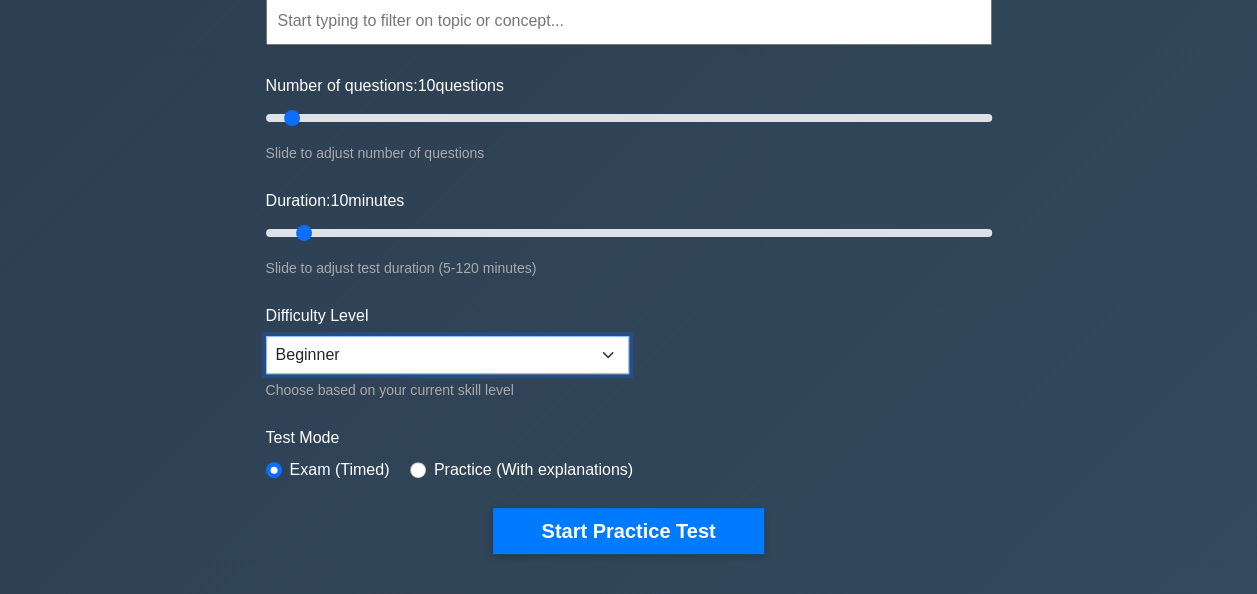 click on "Beginner
Intermediate
Expert" at bounding box center [447, 355] 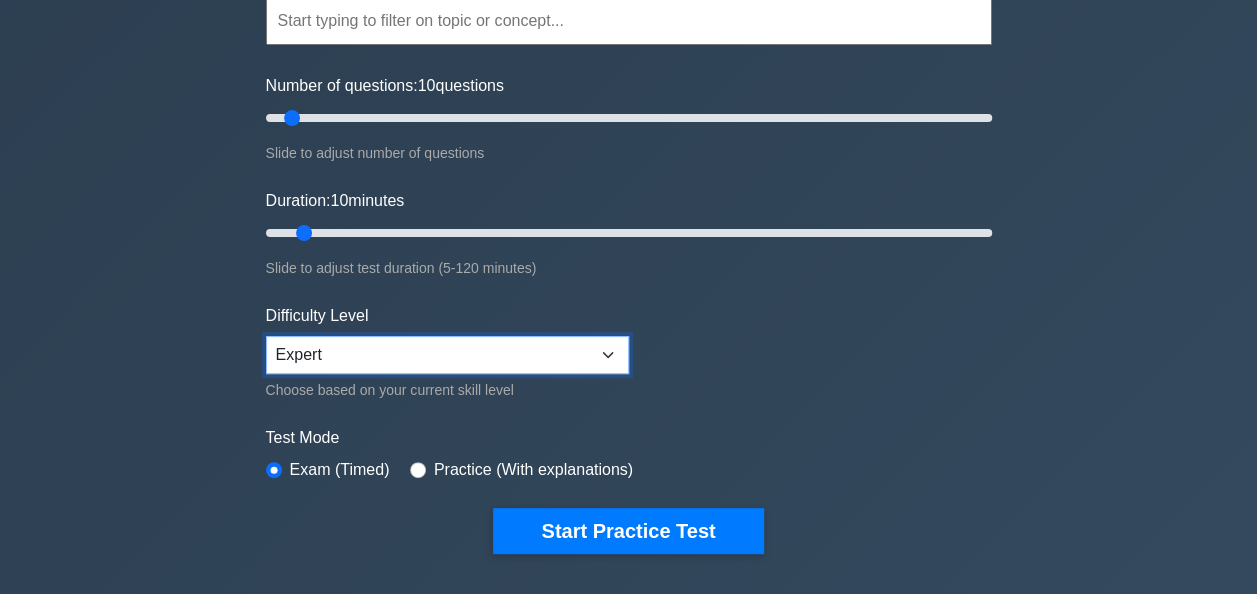 click on "Beginner
Intermediate
Expert" at bounding box center (447, 355) 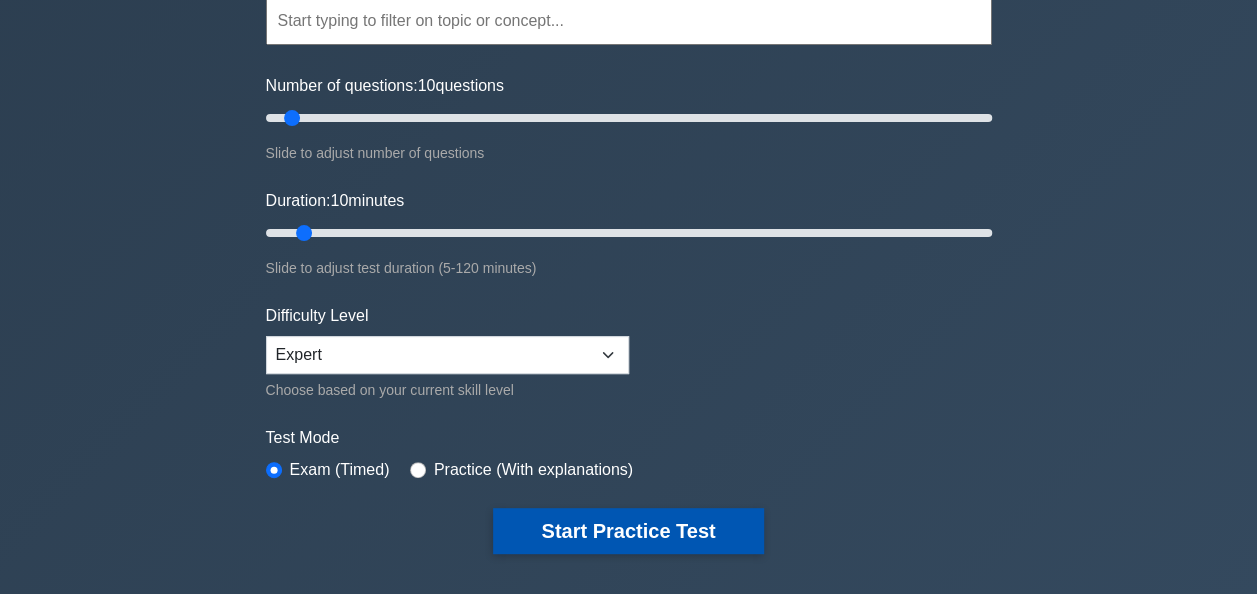 click on "Start Practice Test" at bounding box center (628, 531) 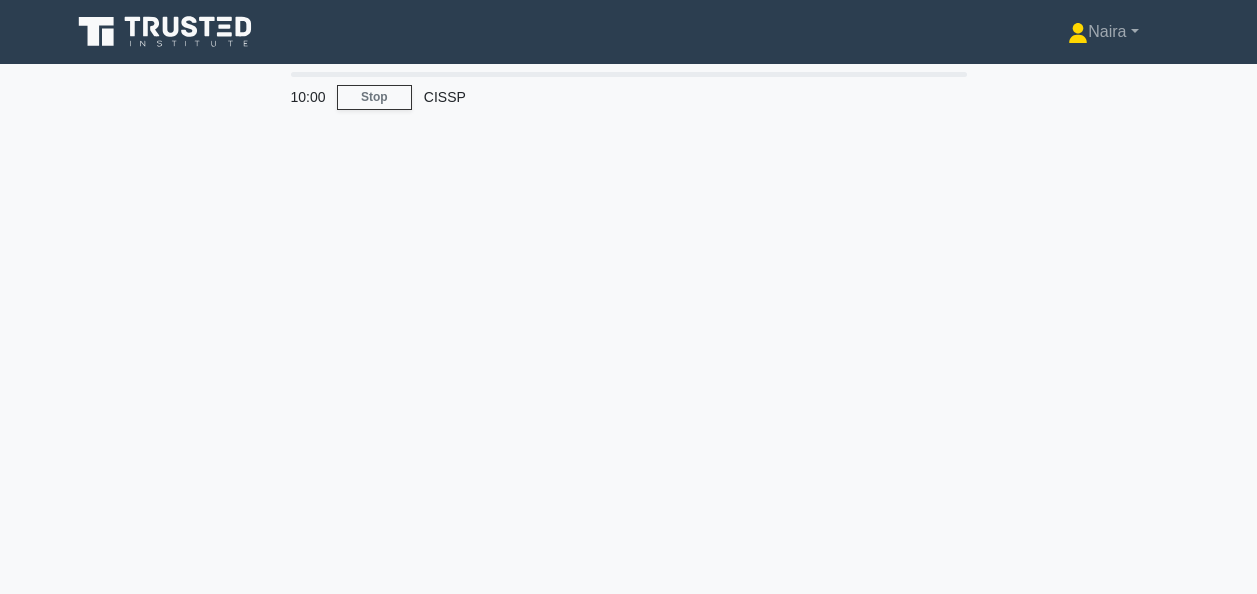 scroll, scrollTop: 0, scrollLeft: 0, axis: both 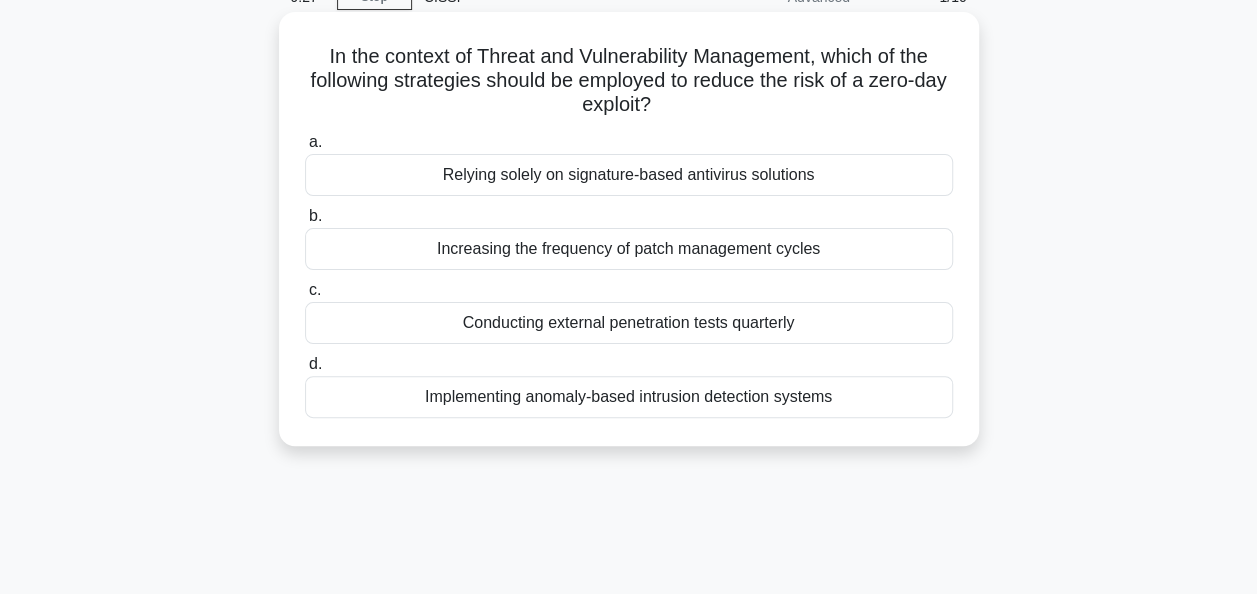 click on "Implementing anomaly-based intrusion detection systems" at bounding box center (629, 397) 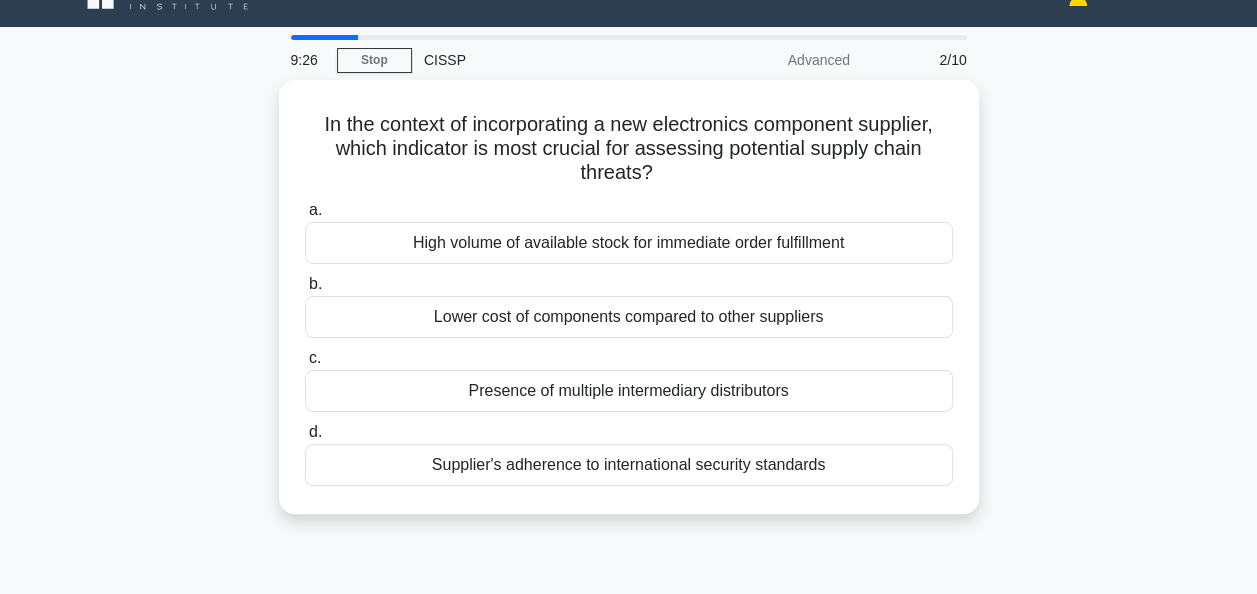 scroll, scrollTop: 0, scrollLeft: 0, axis: both 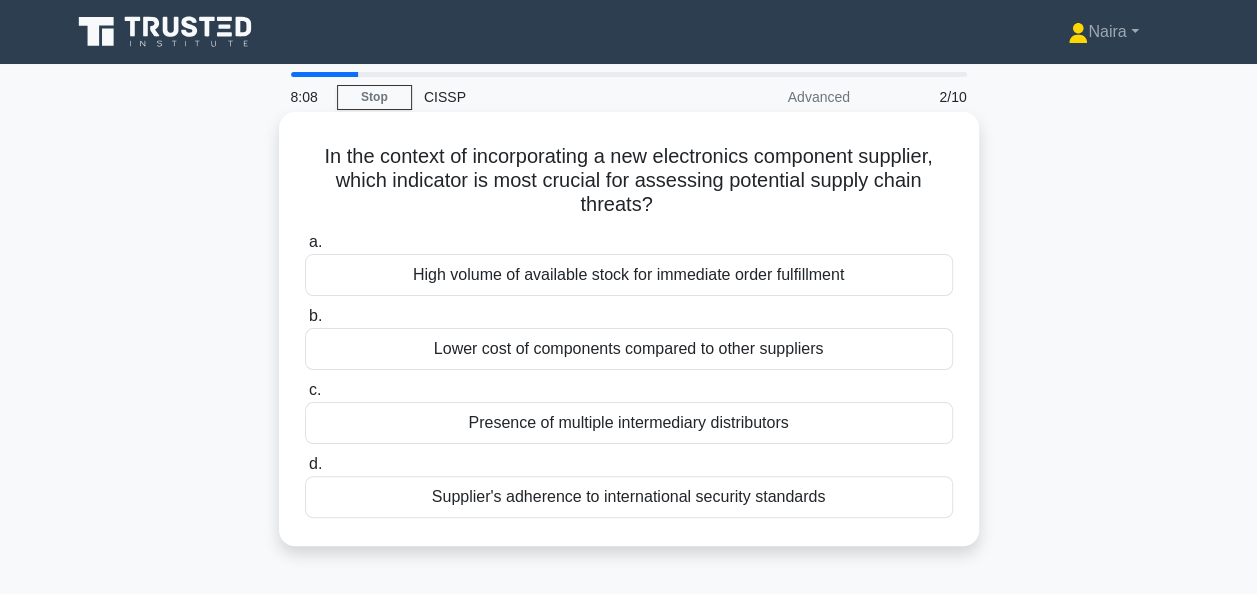 click on "Supplier's adherence to international security standards" at bounding box center (629, 497) 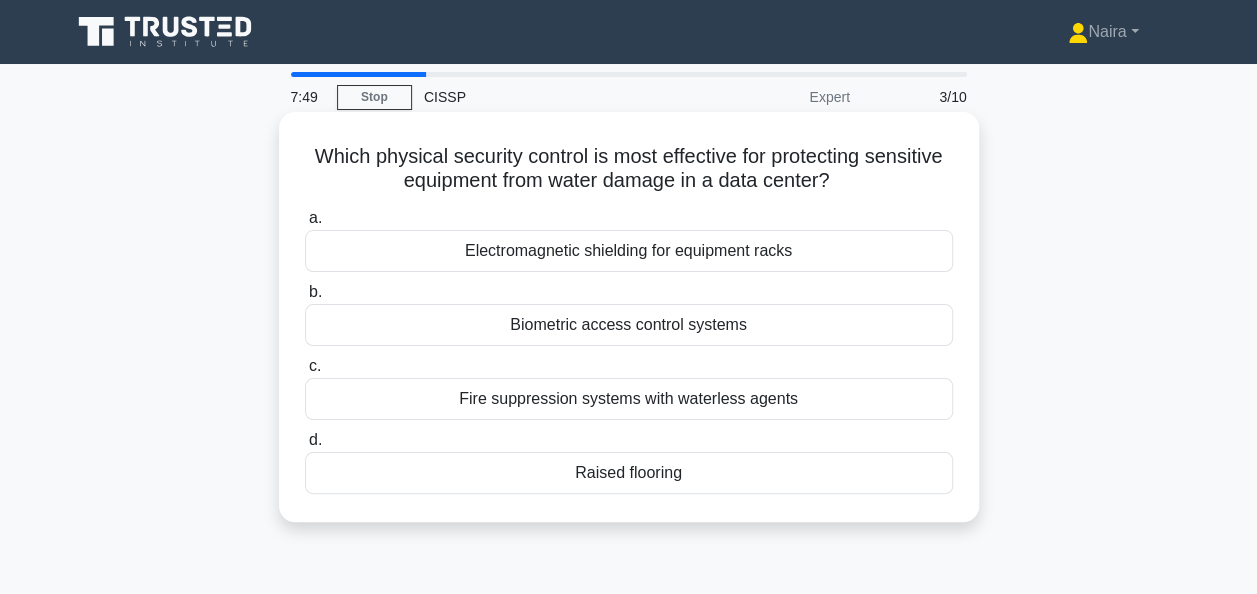 click on "Raised flooring" at bounding box center [629, 473] 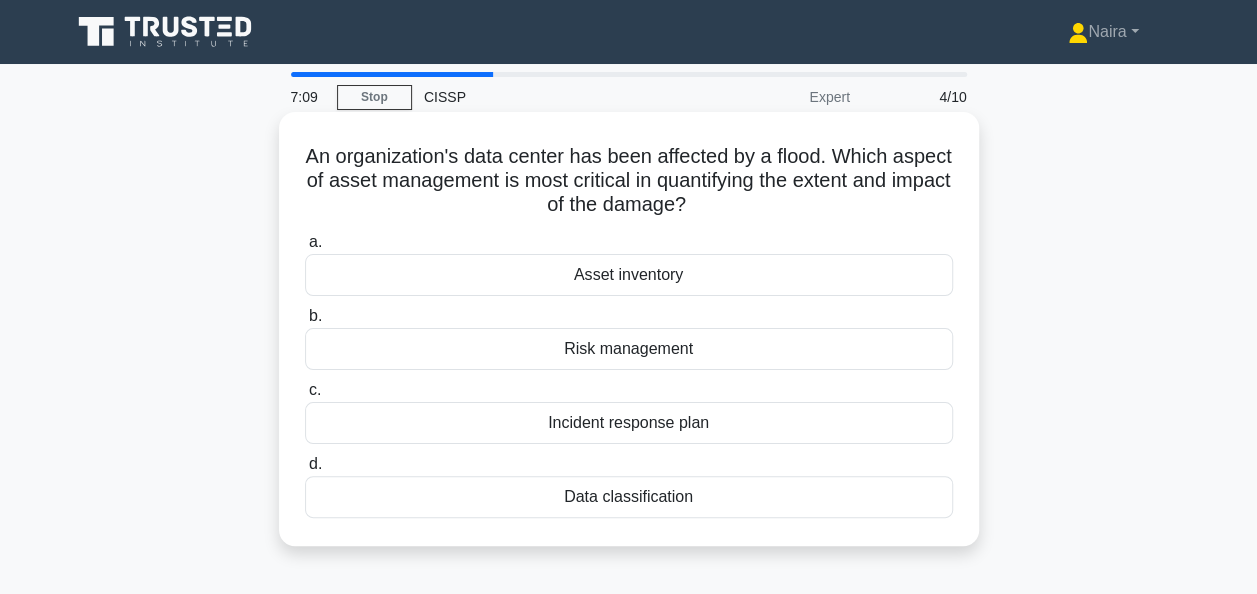 click on "Data classification" at bounding box center [629, 497] 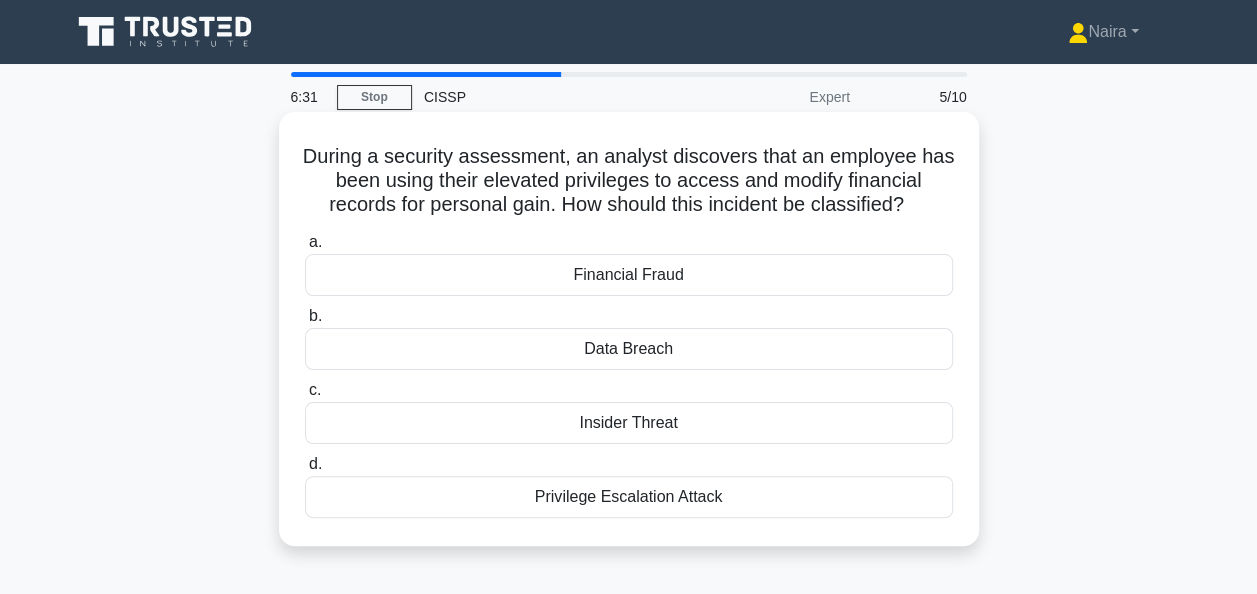 click on "Financial Fraud" at bounding box center [629, 275] 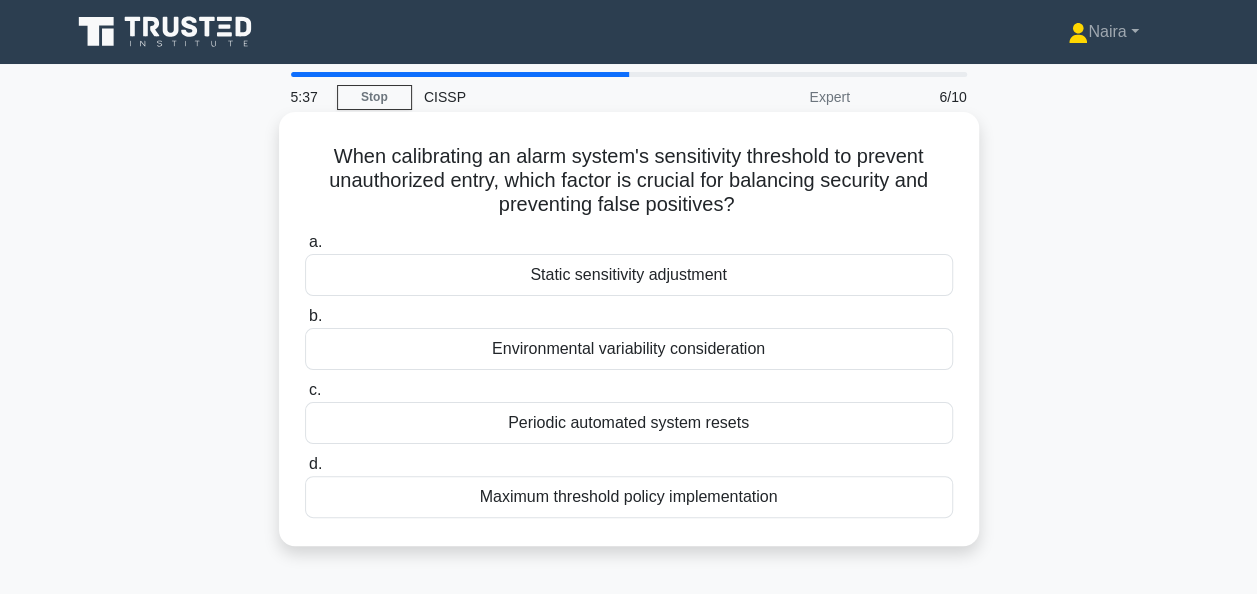 click on "Maximum threshold policy implementation" at bounding box center [629, 497] 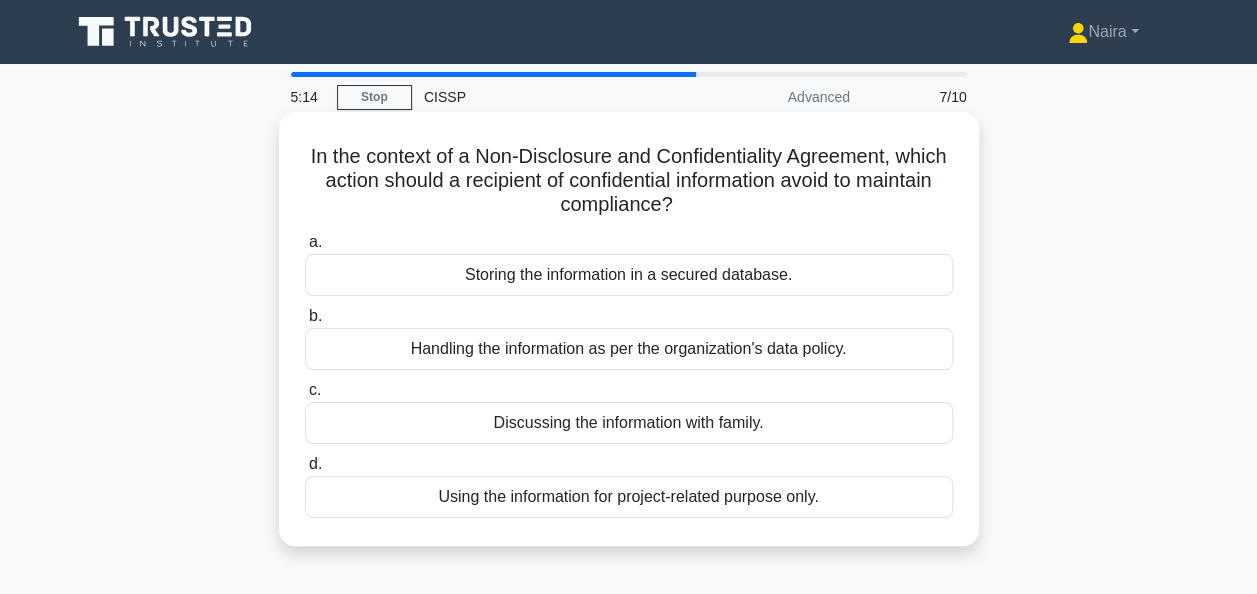 click on "Discussing the information with family." at bounding box center (629, 423) 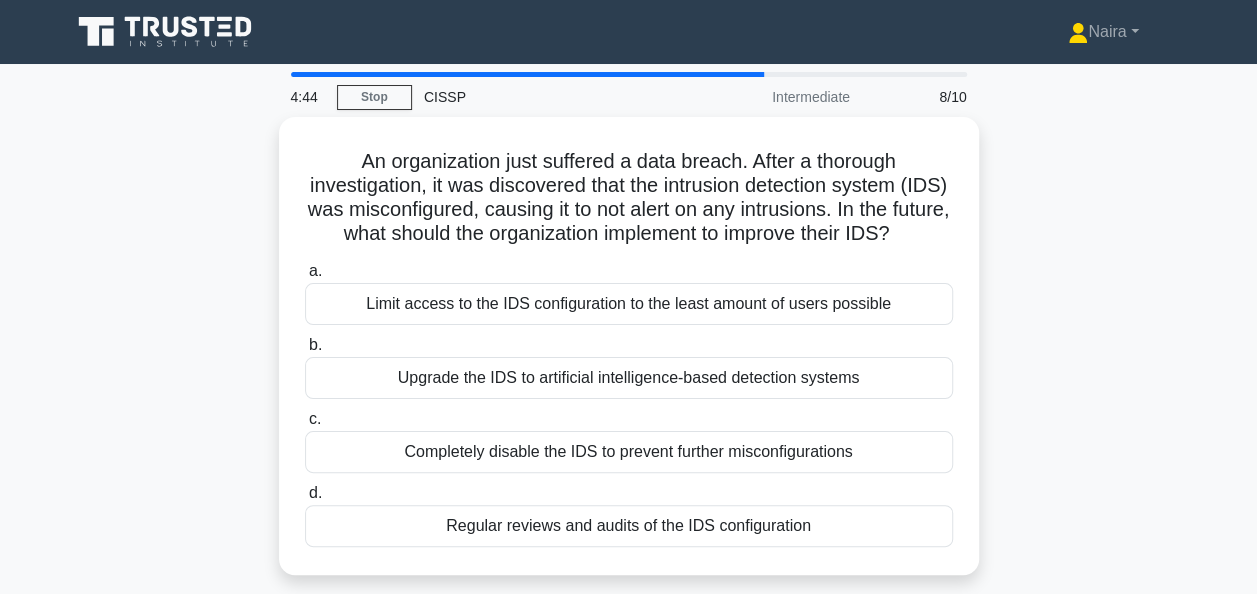 scroll, scrollTop: 100, scrollLeft: 0, axis: vertical 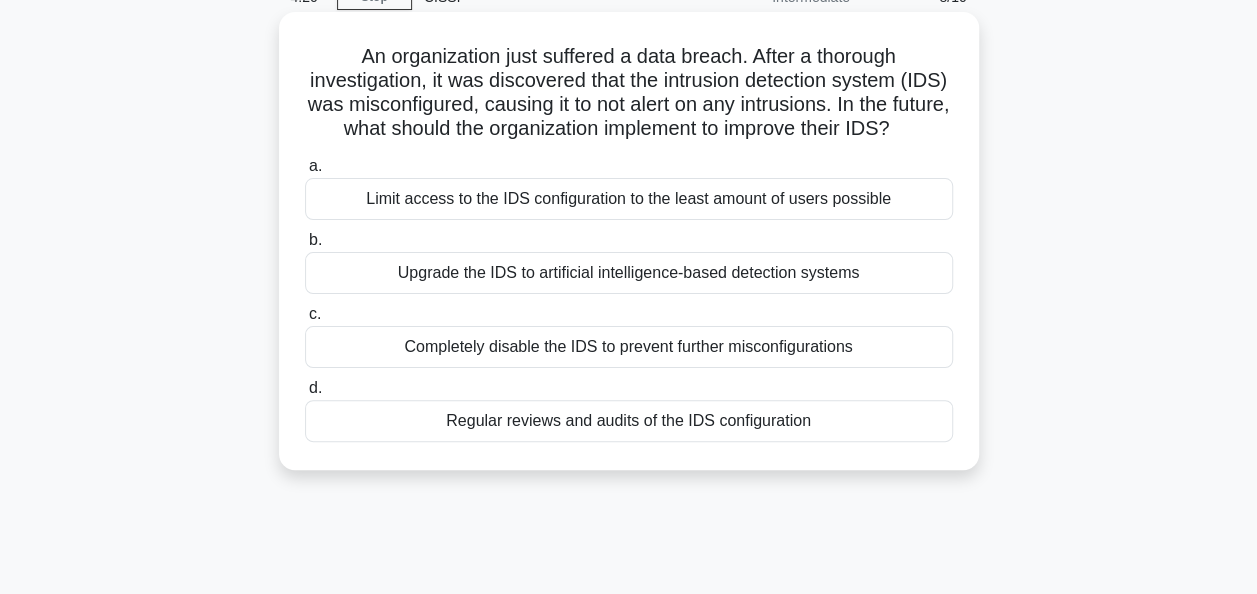 click on "Regular reviews and audits of the IDS configuration" at bounding box center [629, 421] 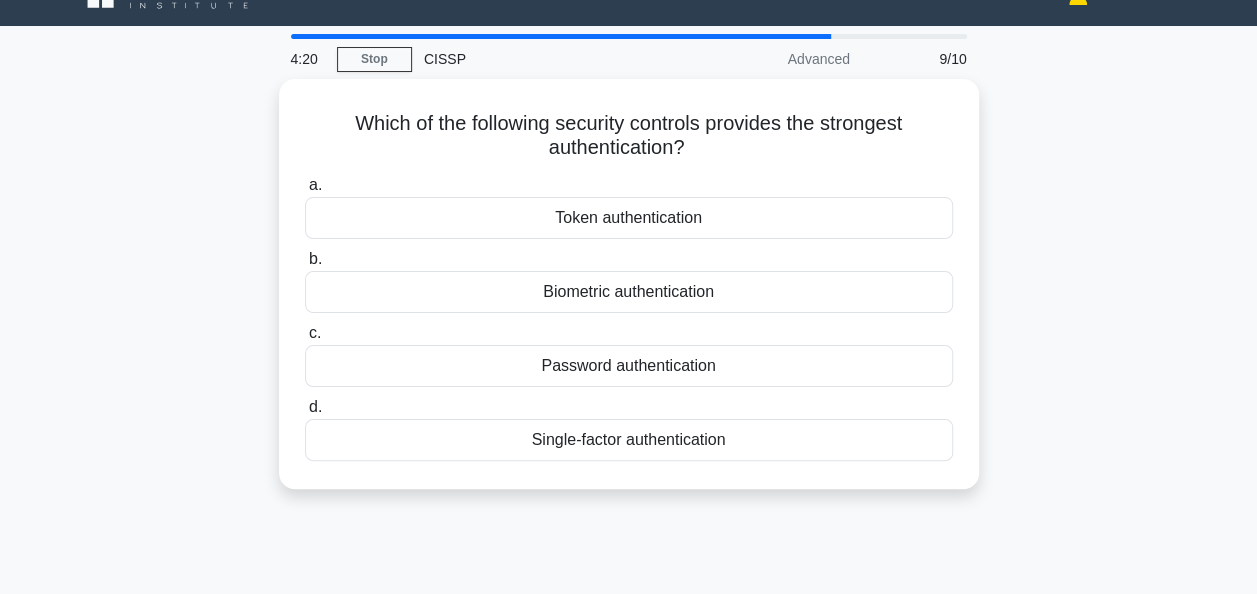 scroll, scrollTop: 0, scrollLeft: 0, axis: both 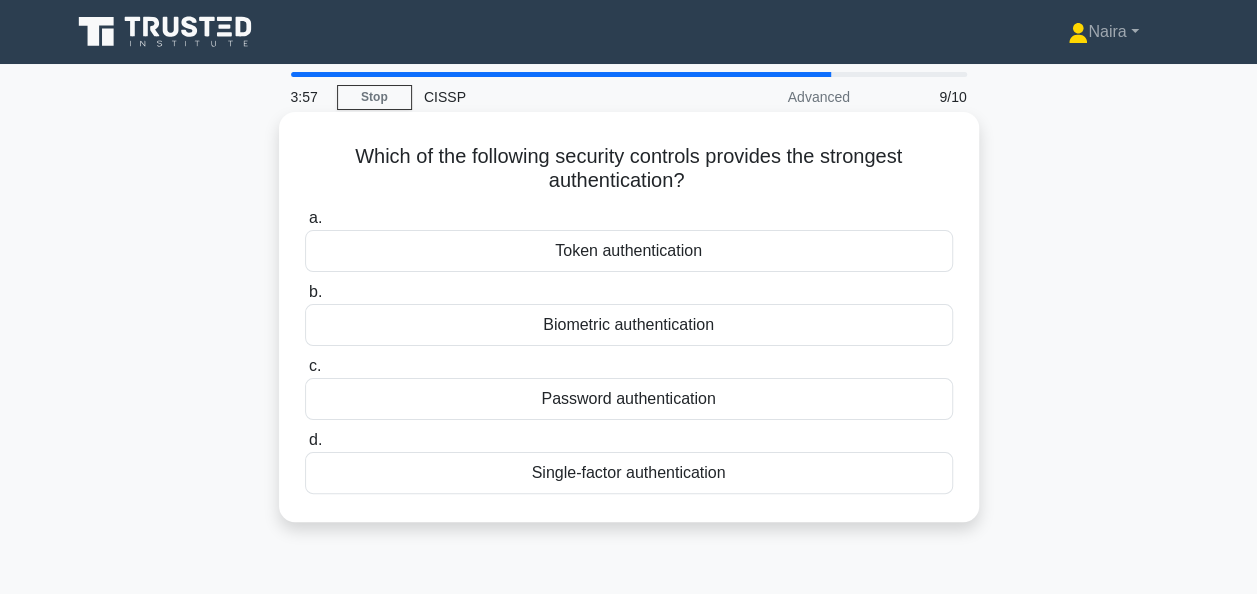 click on "Biometric authentication" at bounding box center [629, 325] 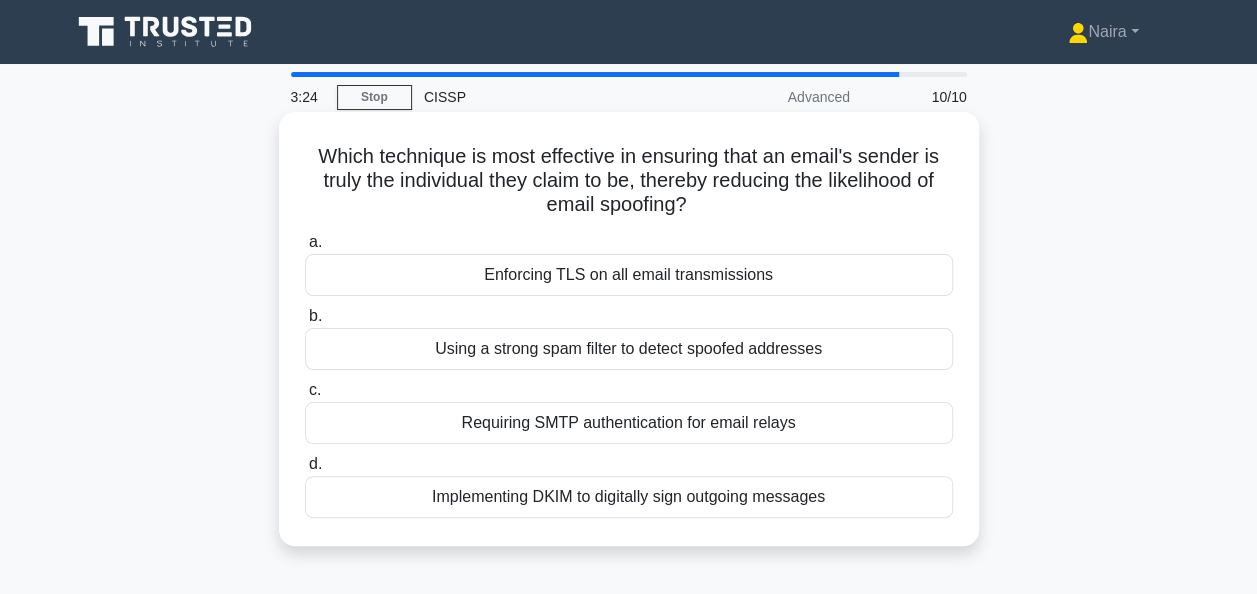 click on "Implementing DKIM to digitally sign outgoing messages" at bounding box center [629, 497] 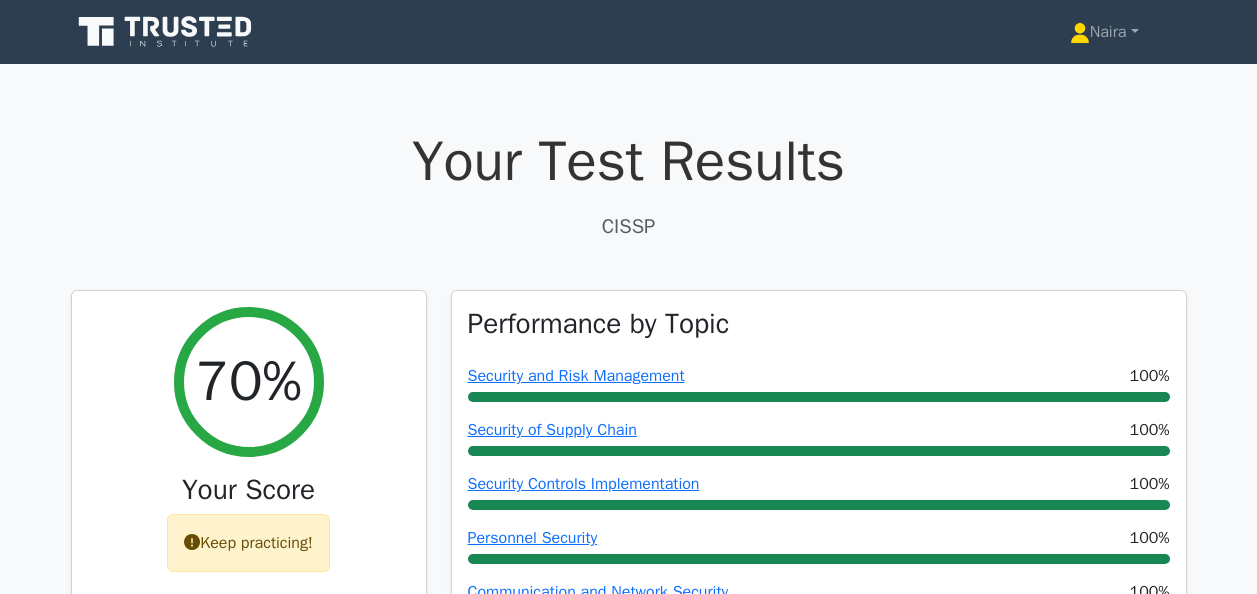 scroll, scrollTop: 0, scrollLeft: 0, axis: both 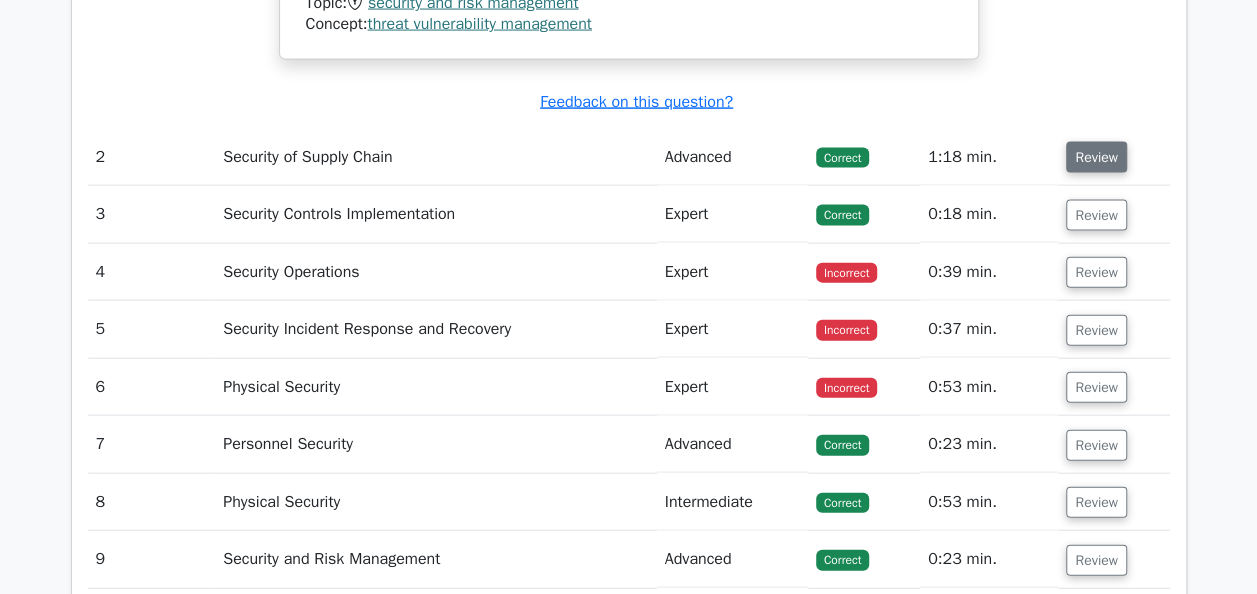click on "Review" at bounding box center (1096, 157) 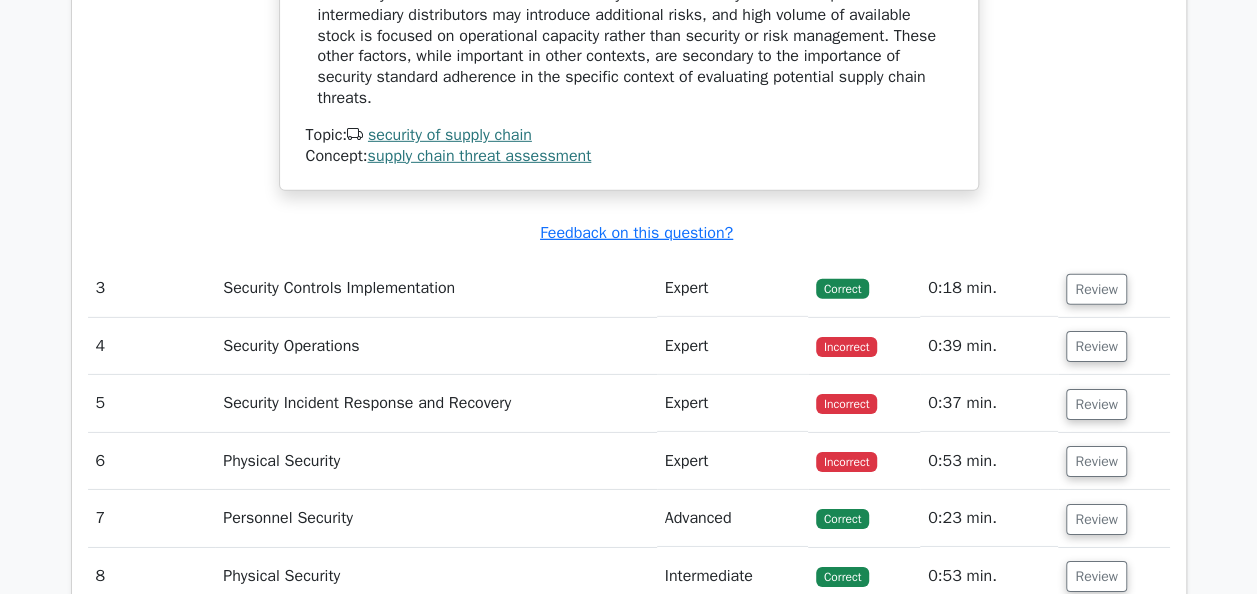 scroll, scrollTop: 3100, scrollLeft: 0, axis: vertical 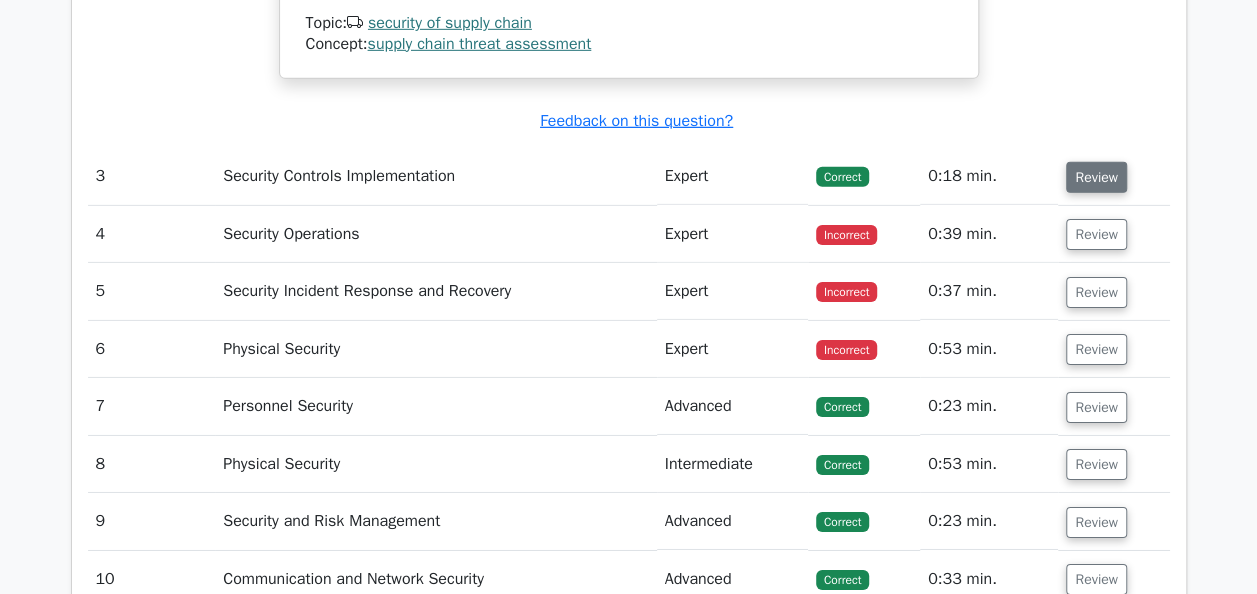click on "Review" at bounding box center [1096, 177] 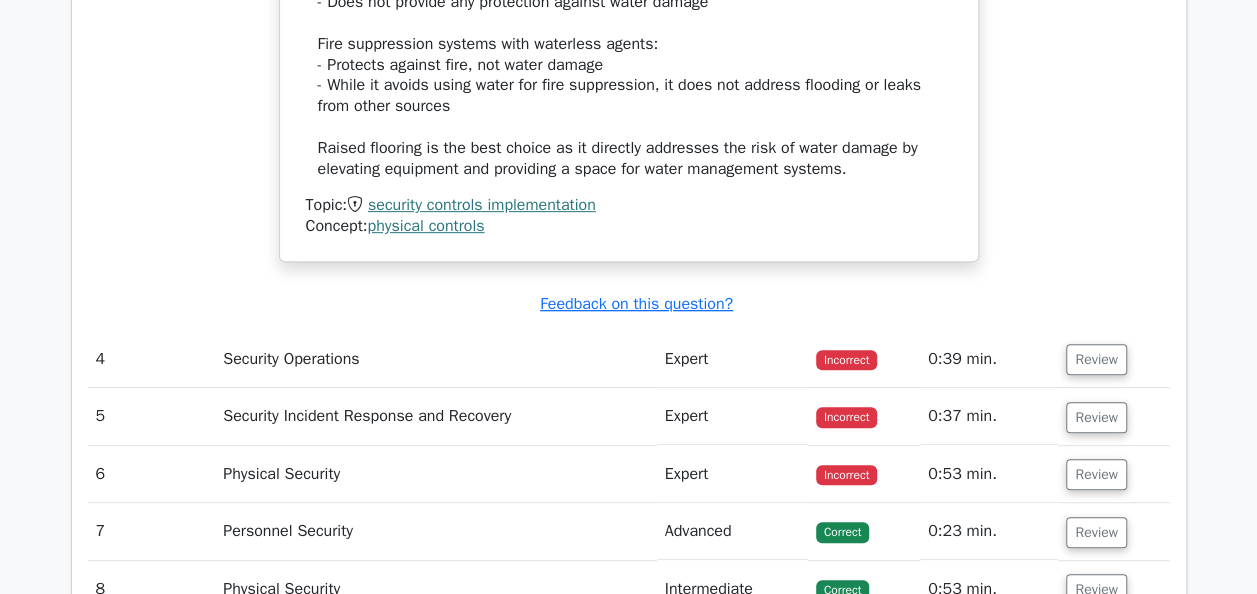 scroll, scrollTop: 4300, scrollLeft: 0, axis: vertical 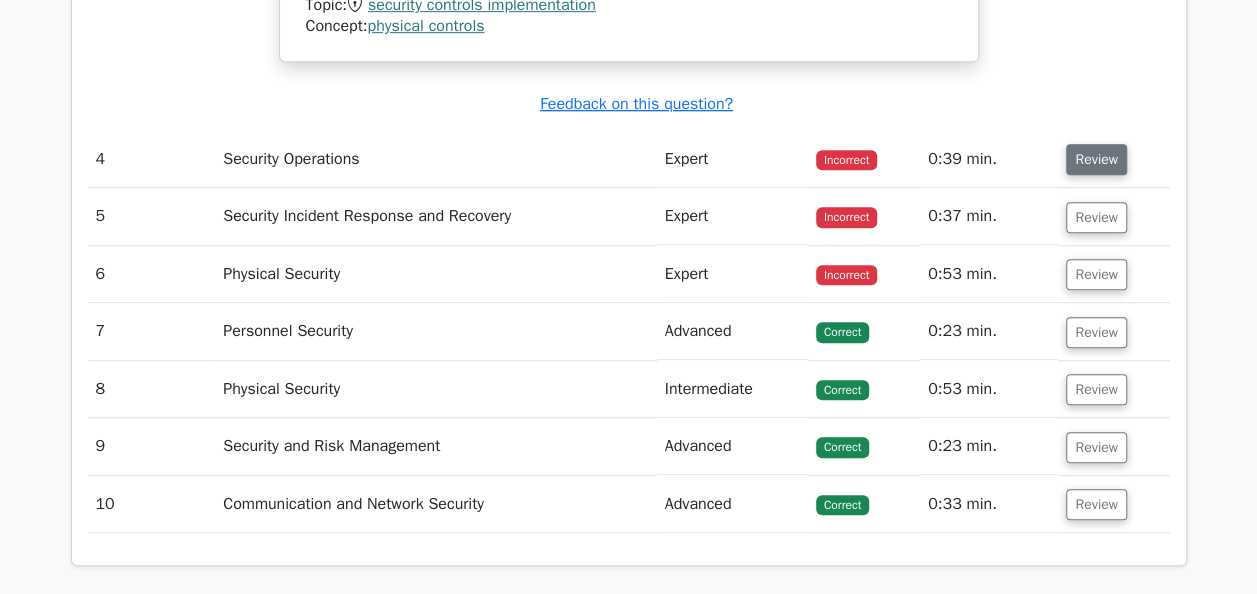 click on "Review" at bounding box center [1096, 159] 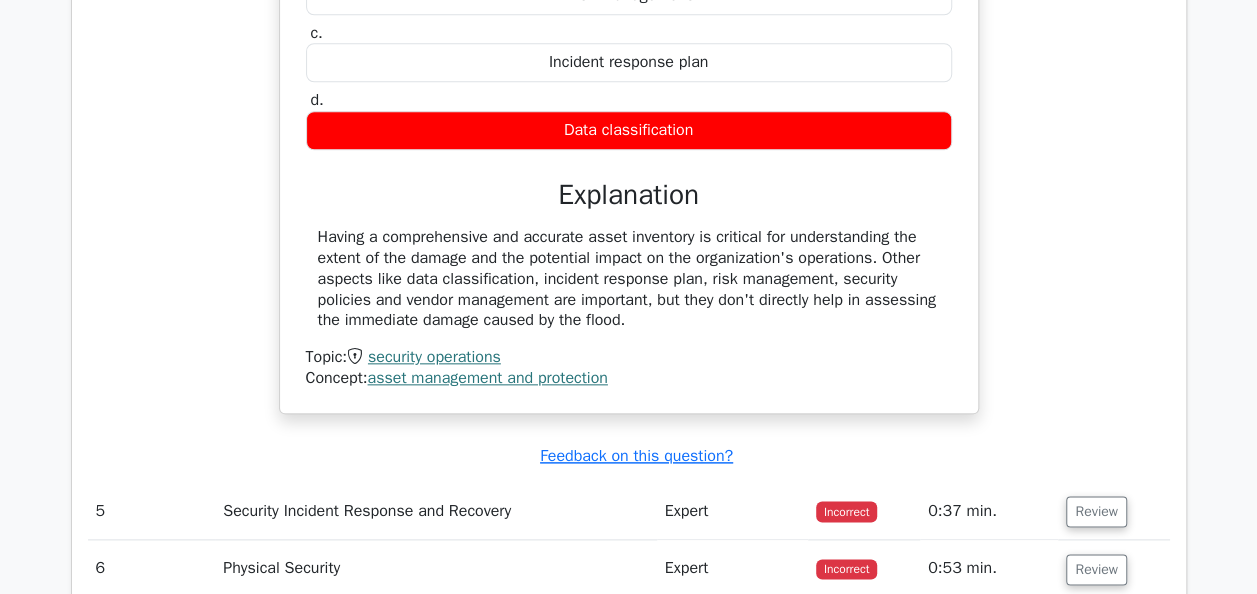 scroll, scrollTop: 4900, scrollLeft: 0, axis: vertical 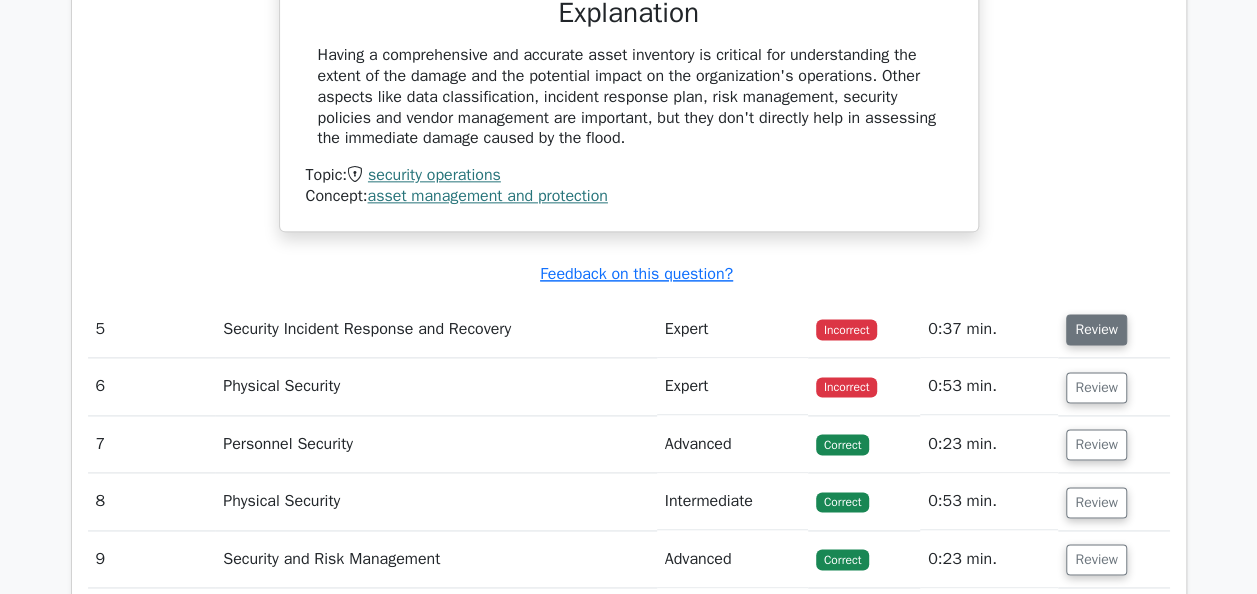click on "Review" at bounding box center (1096, 329) 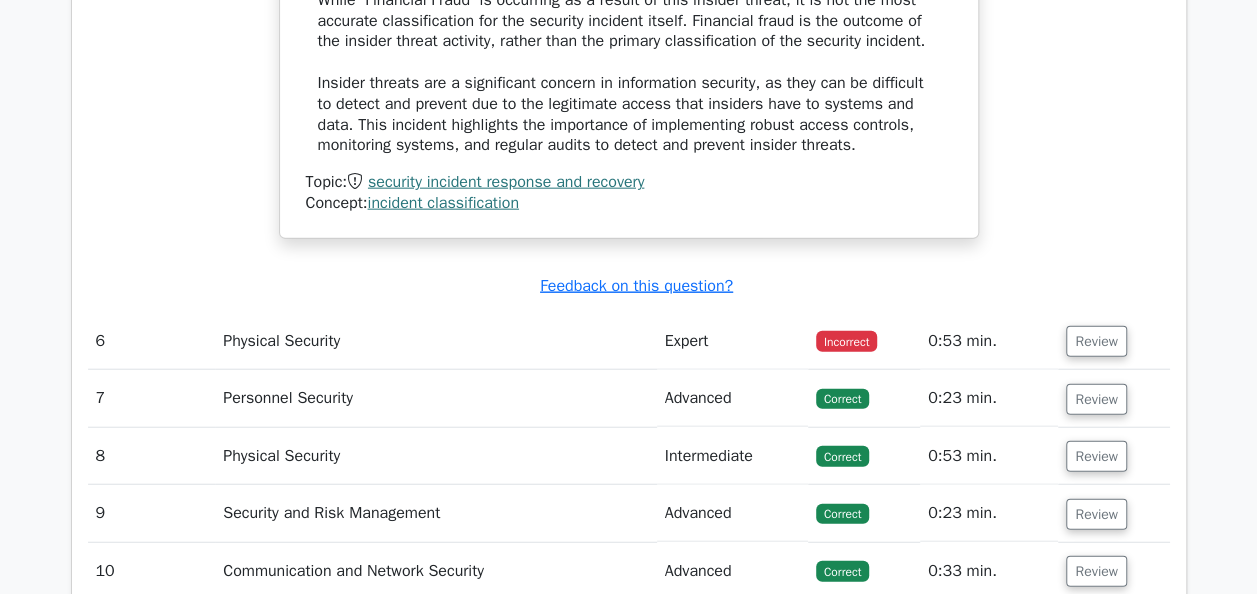 scroll, scrollTop: 6100, scrollLeft: 0, axis: vertical 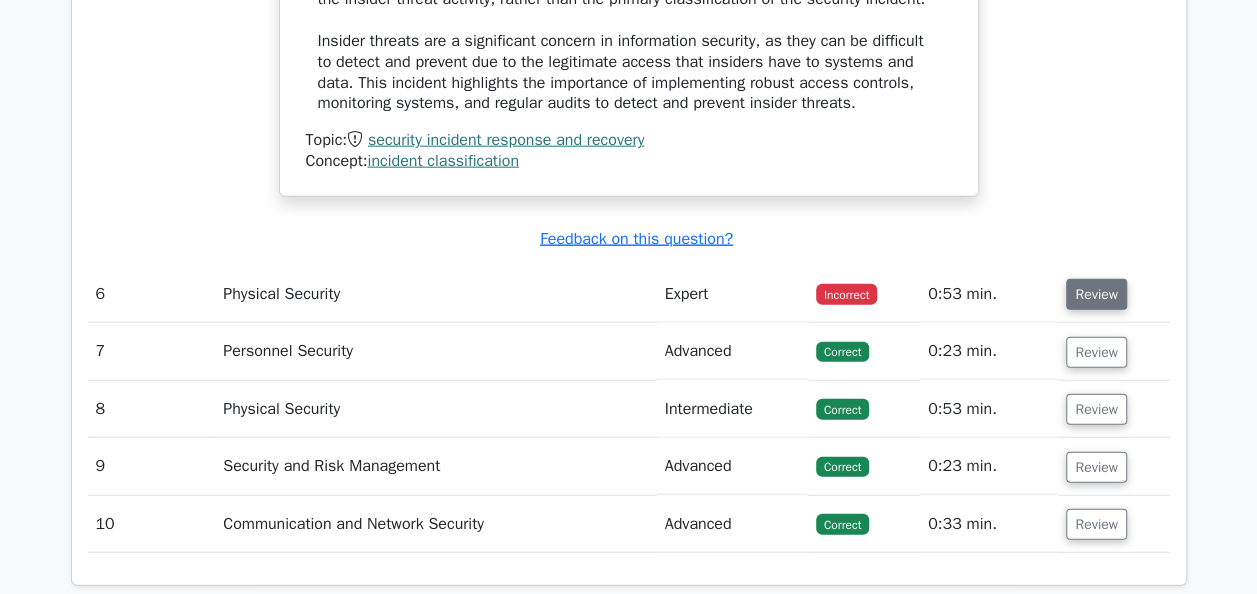 click on "Review" at bounding box center [1096, 294] 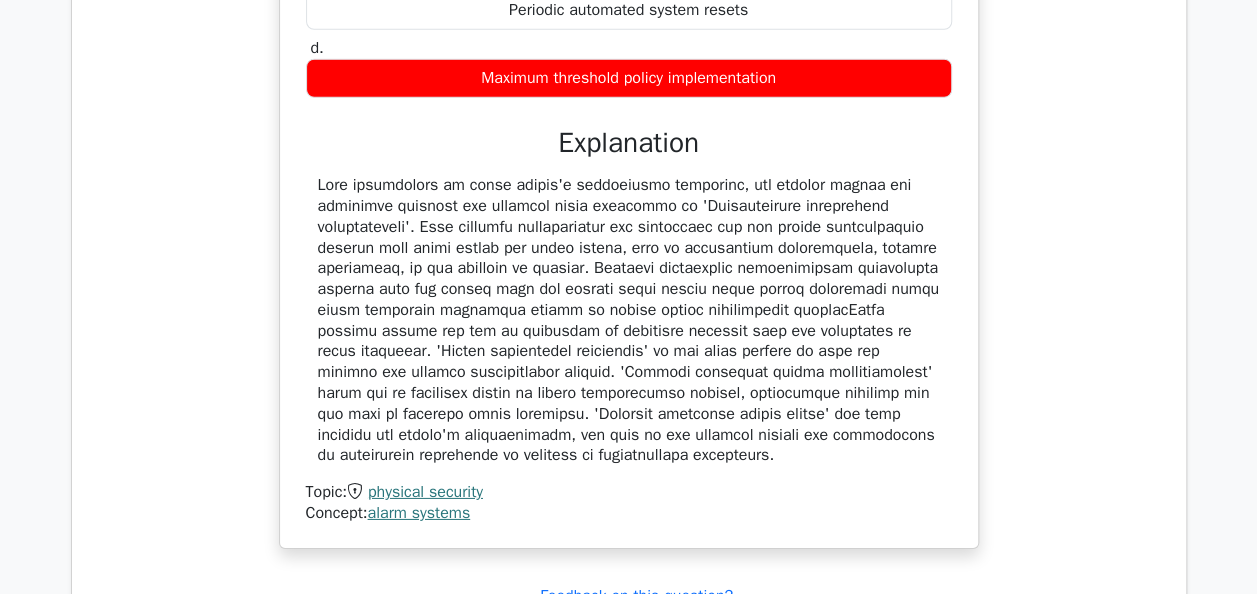 scroll, scrollTop: 7100, scrollLeft: 0, axis: vertical 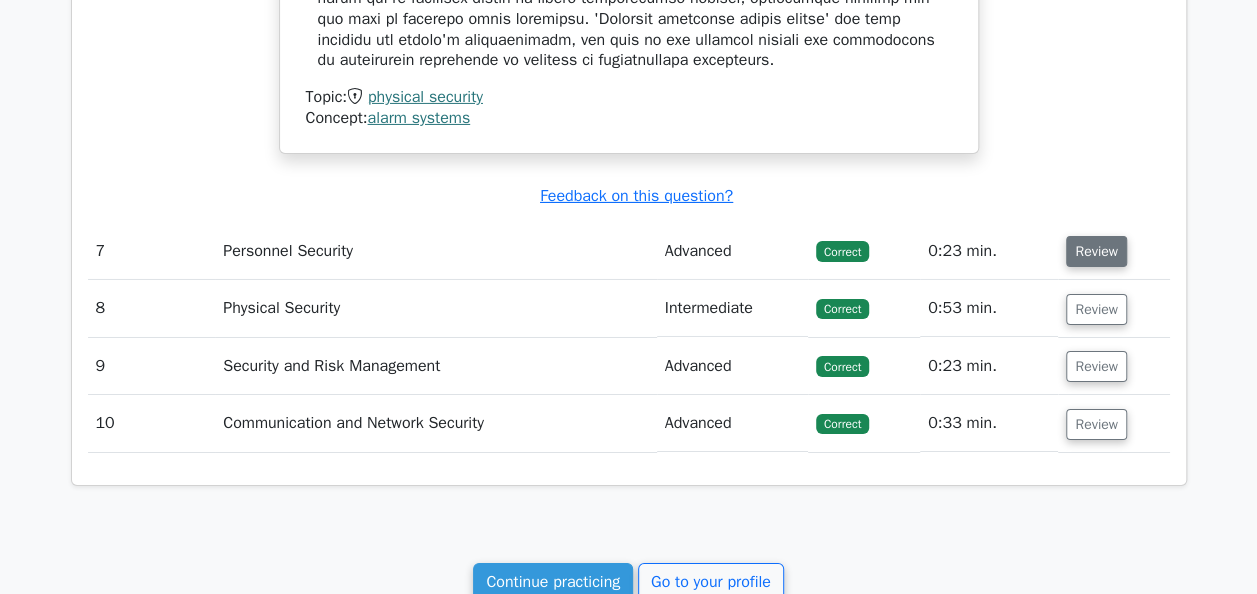 click on "Review" at bounding box center [1096, 251] 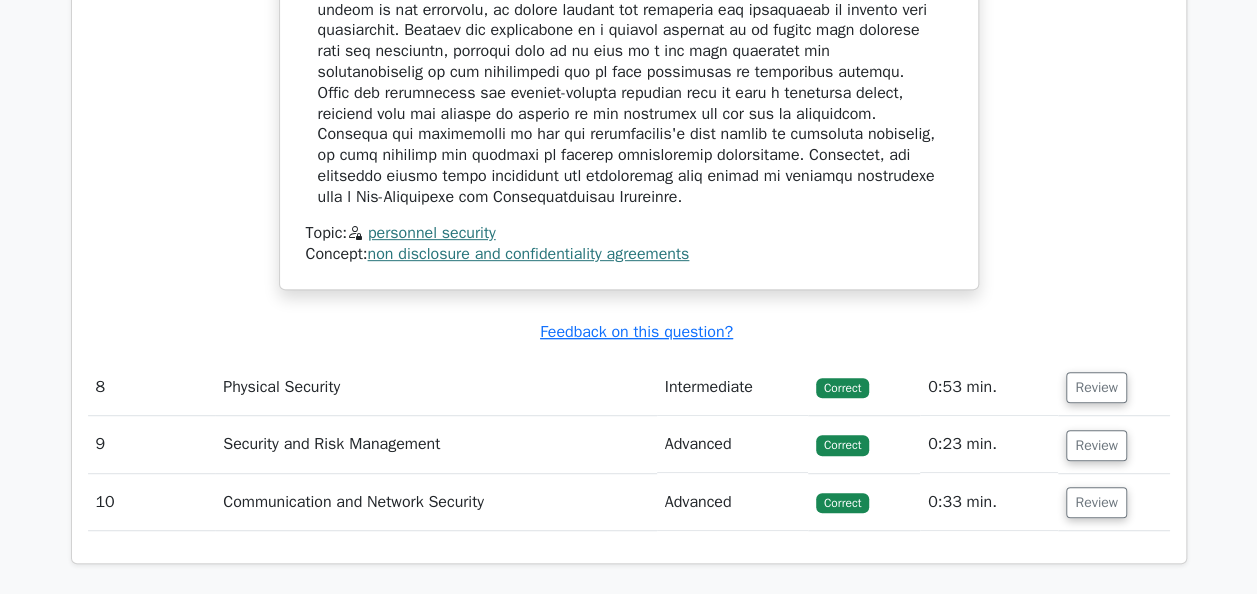scroll, scrollTop: 8100, scrollLeft: 0, axis: vertical 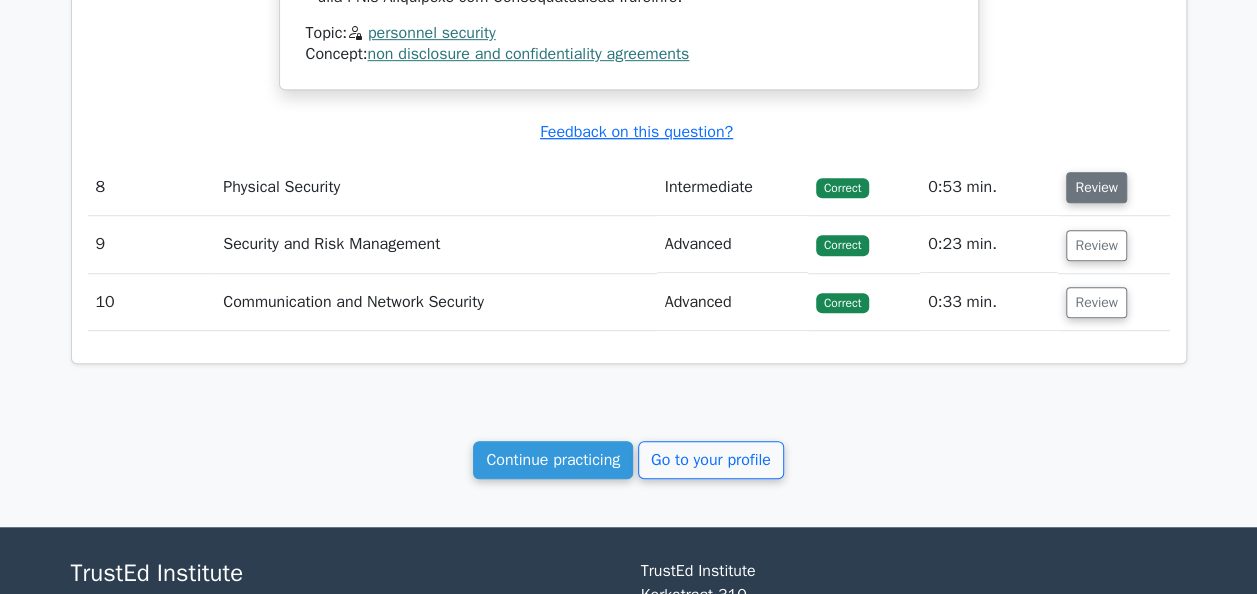 click on "Review" at bounding box center (1096, 187) 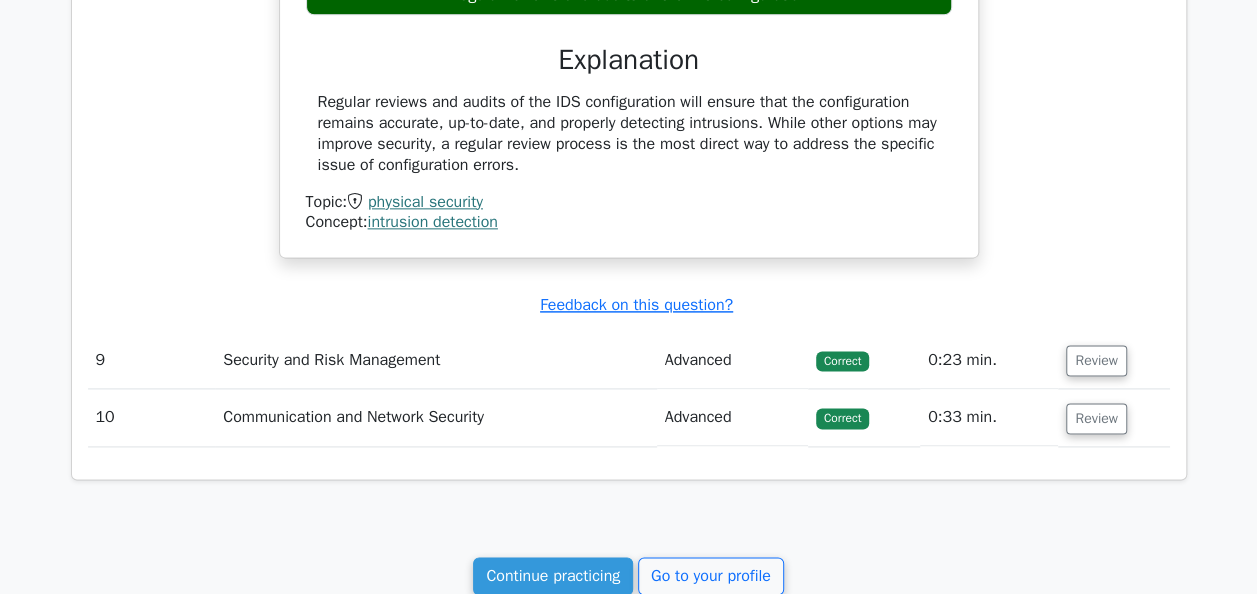 scroll, scrollTop: 8966, scrollLeft: 0, axis: vertical 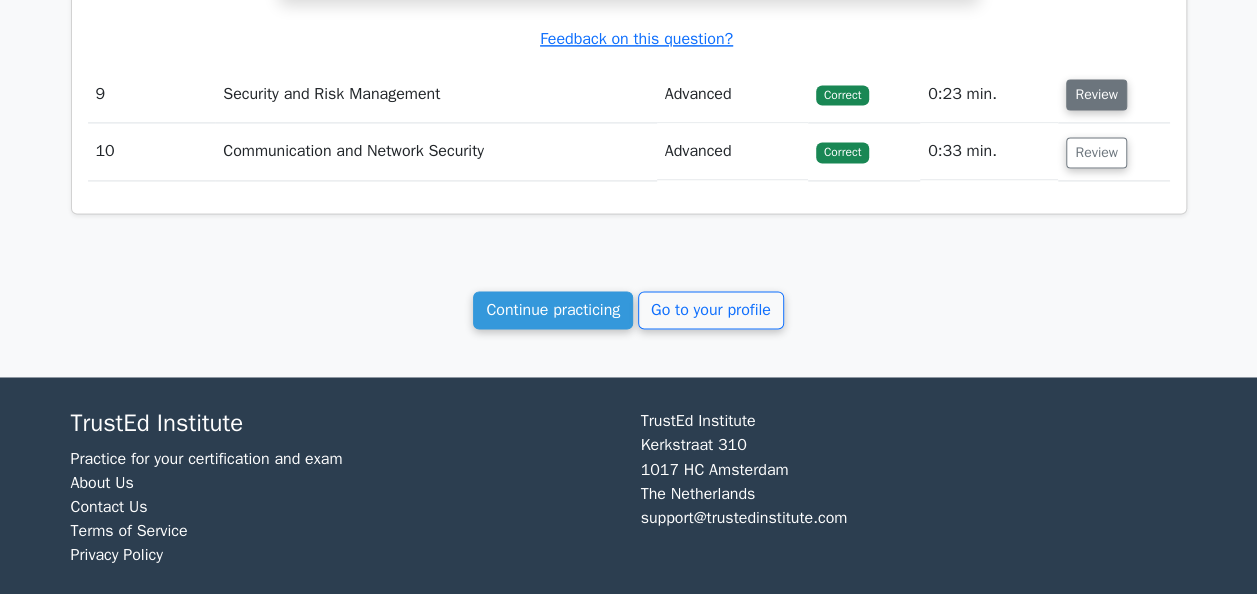 click on "Review" at bounding box center (1096, 94) 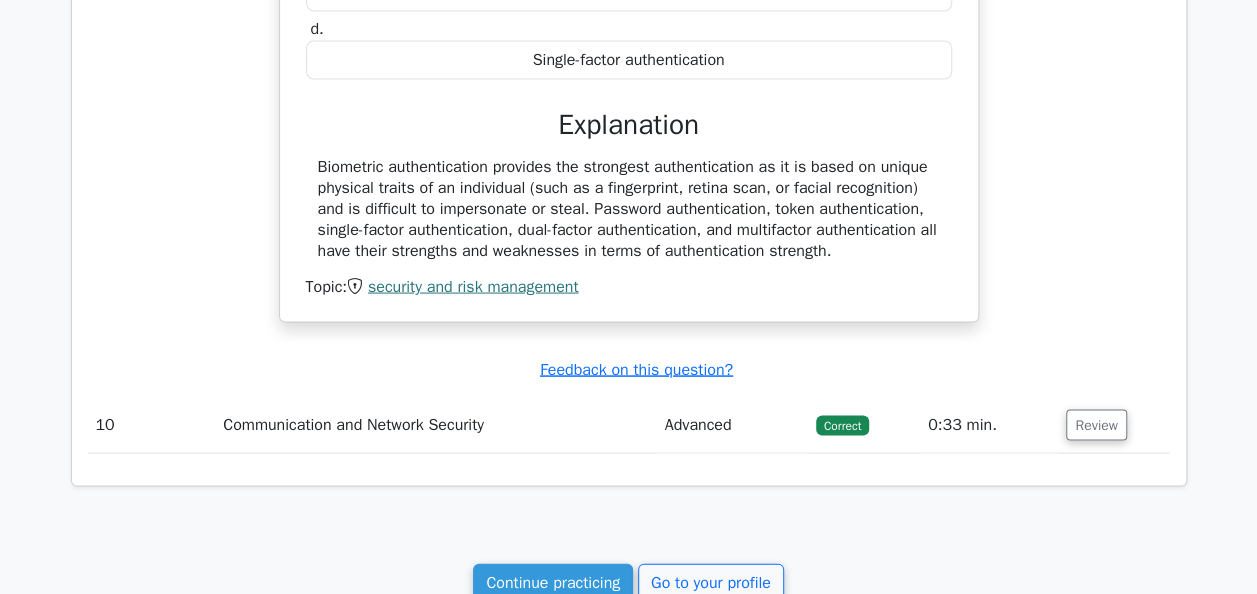 scroll, scrollTop: 9466, scrollLeft: 0, axis: vertical 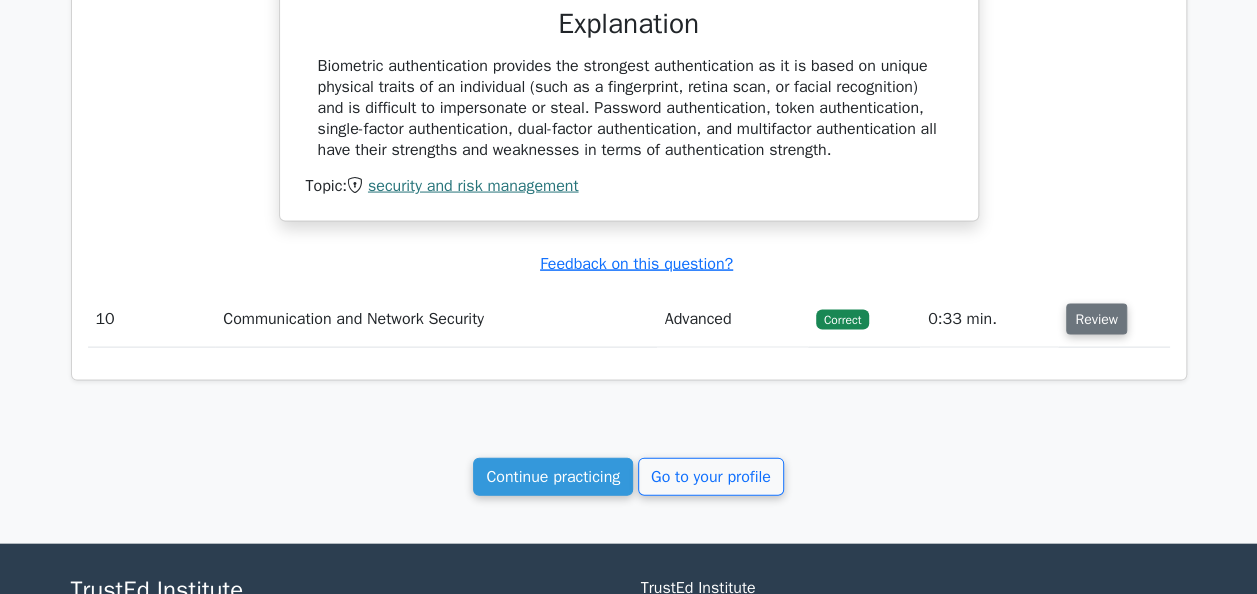 click on "Review" at bounding box center [1096, 319] 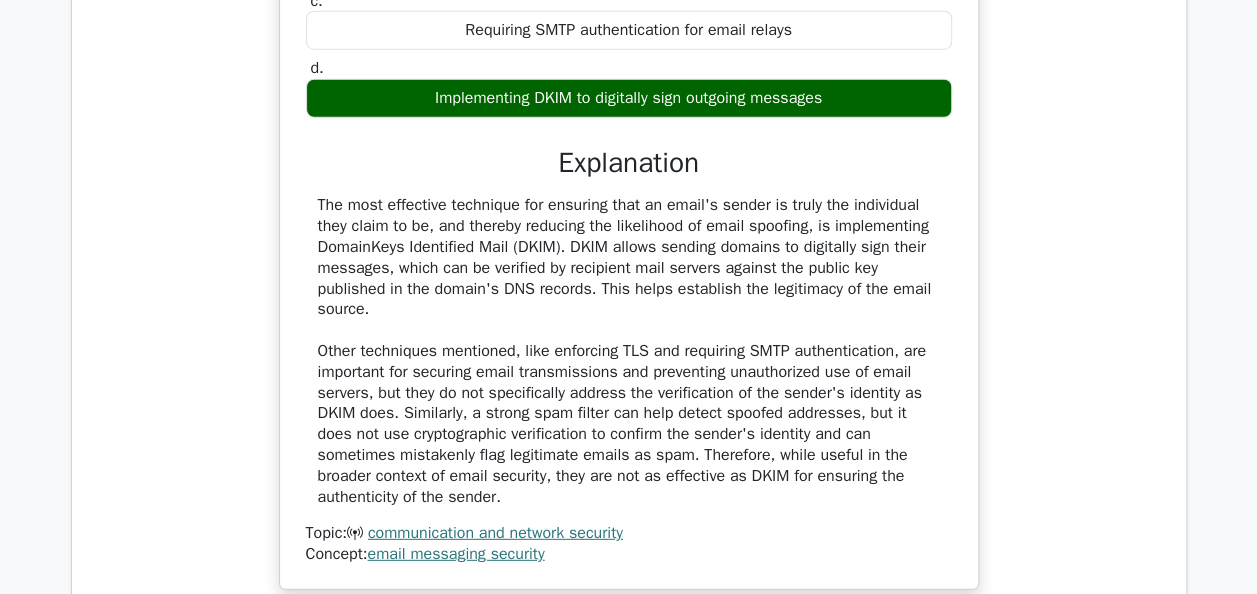 scroll, scrollTop: 10548, scrollLeft: 0, axis: vertical 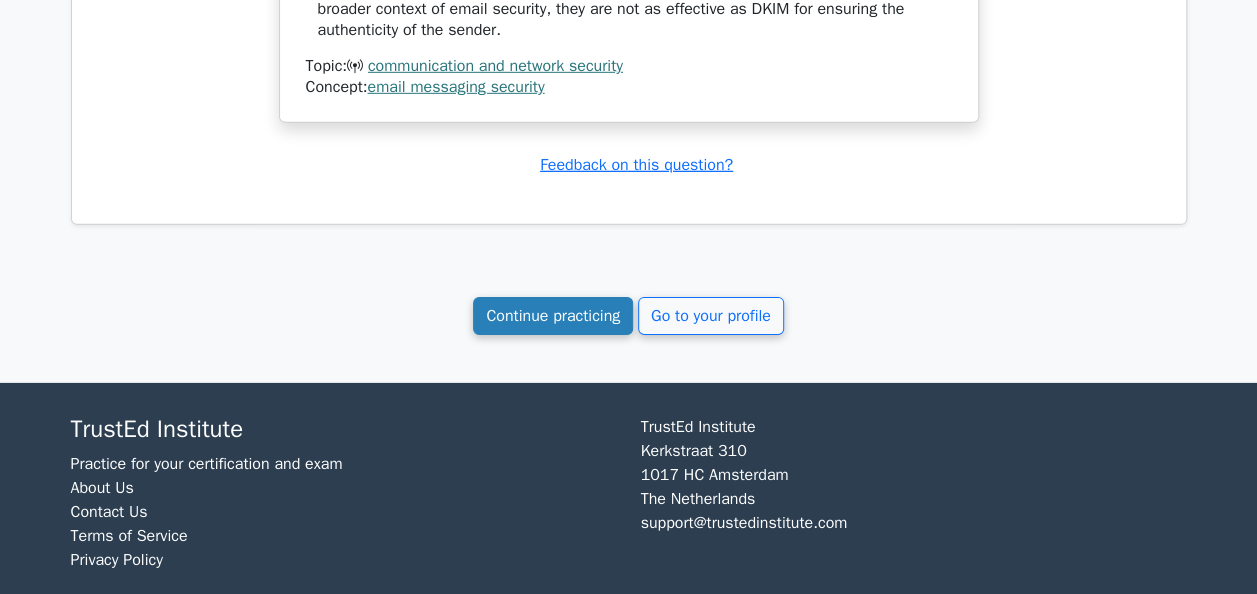 click on "Continue practicing" at bounding box center [553, 316] 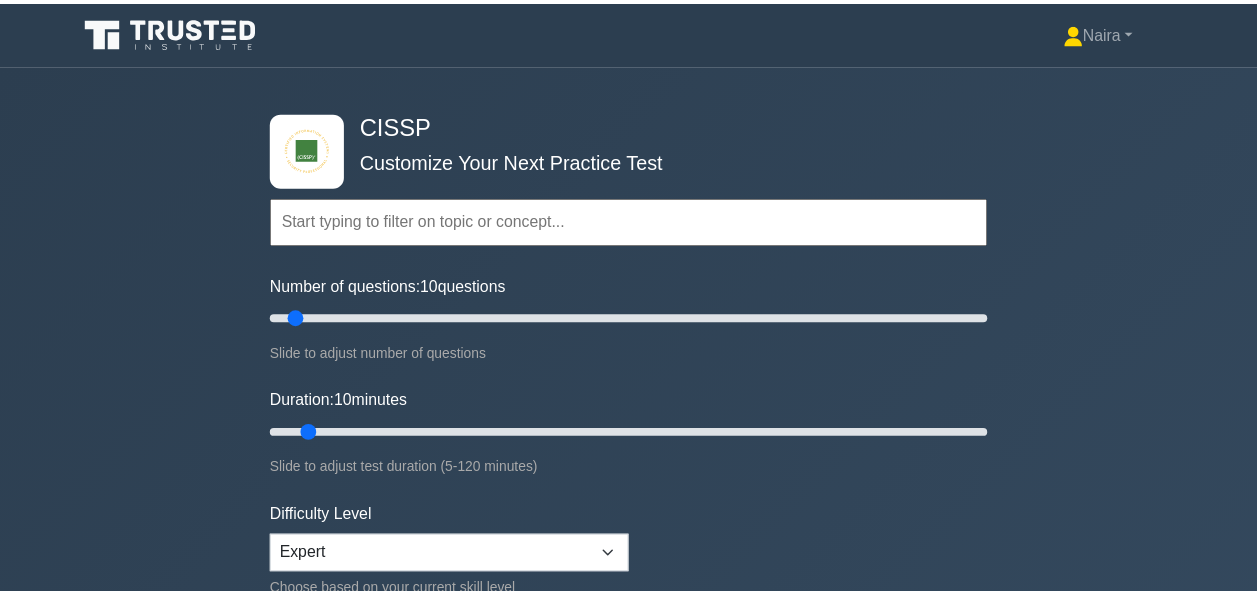 scroll, scrollTop: 0, scrollLeft: 0, axis: both 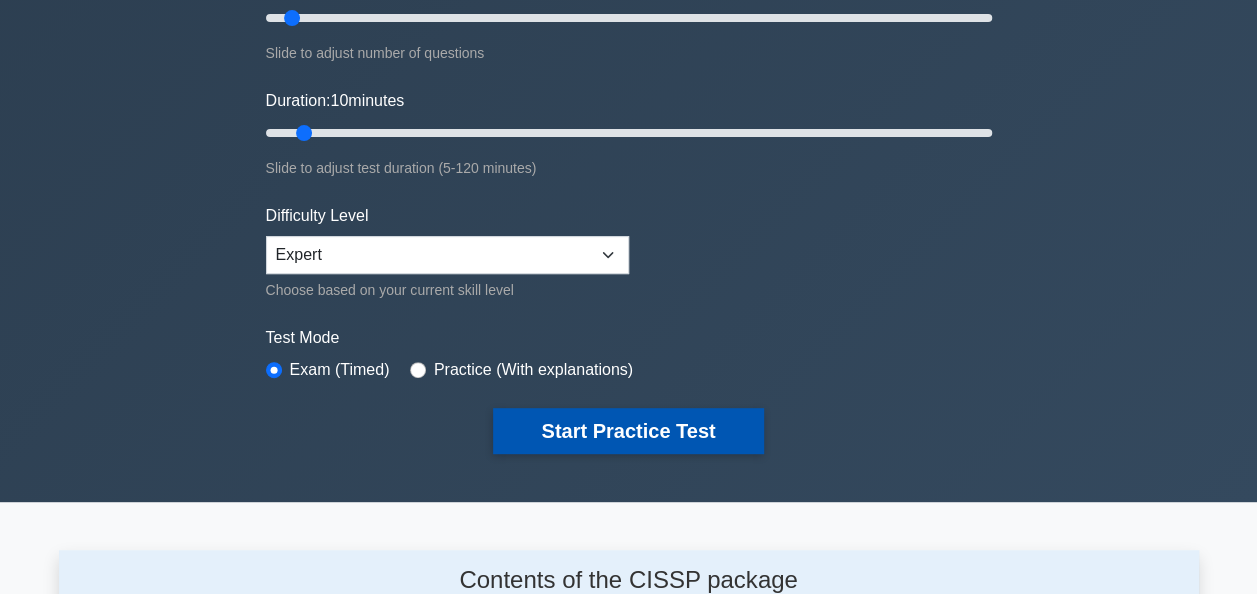 click on "Start Practice Test" at bounding box center [628, 431] 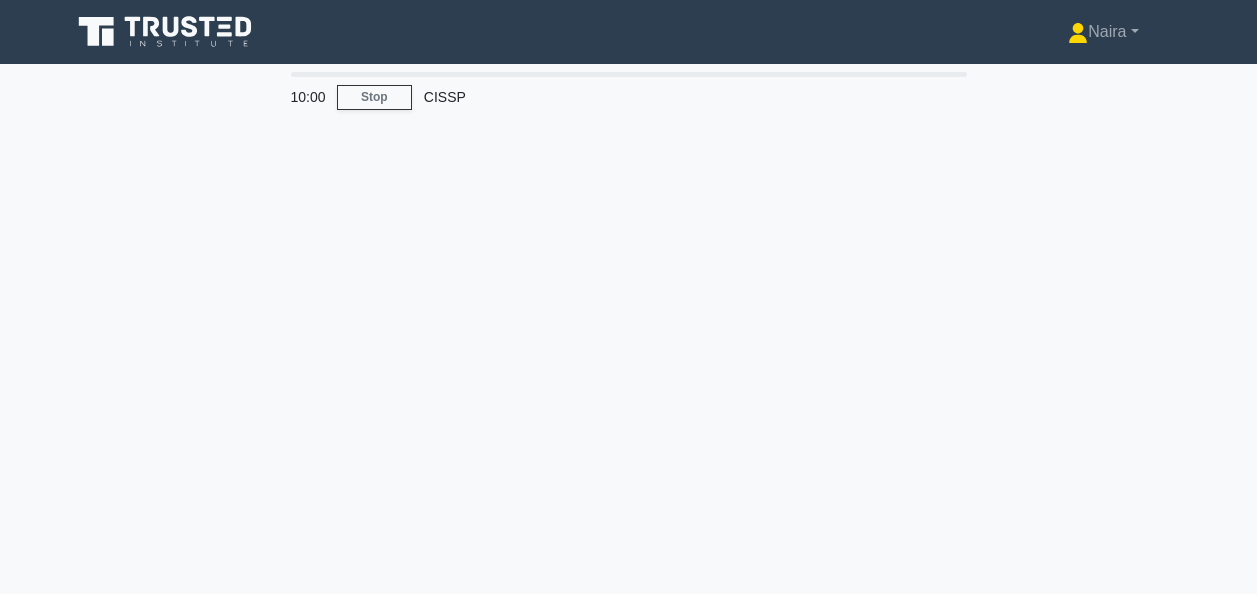scroll, scrollTop: 0, scrollLeft: 0, axis: both 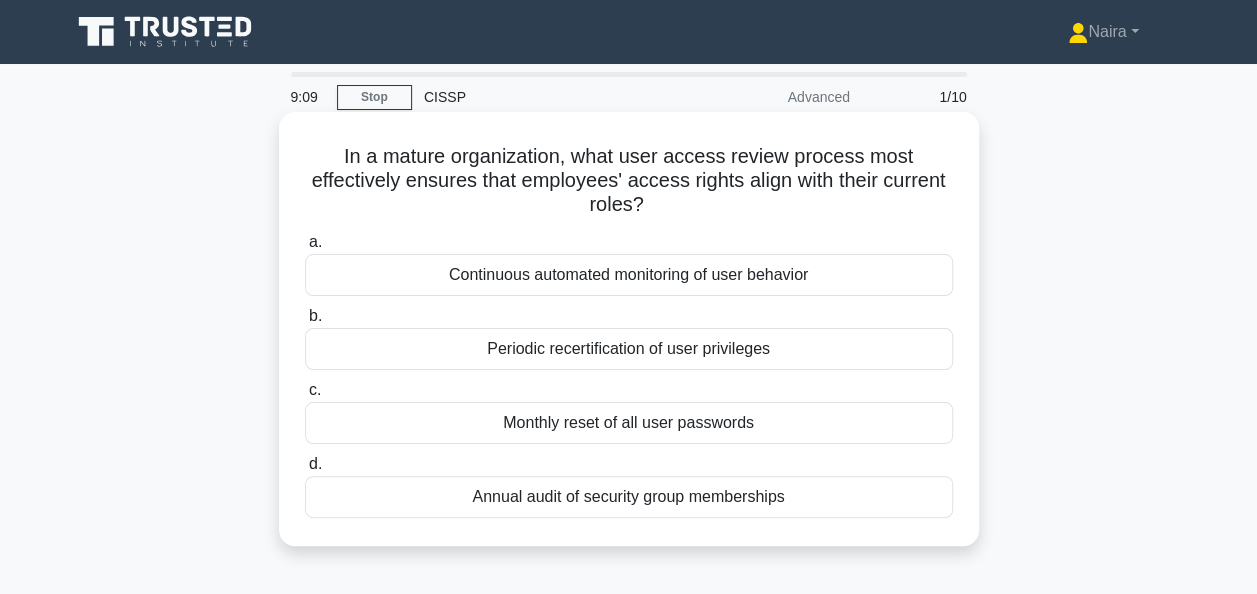 click on "Periodic recertification of user privileges" at bounding box center (629, 349) 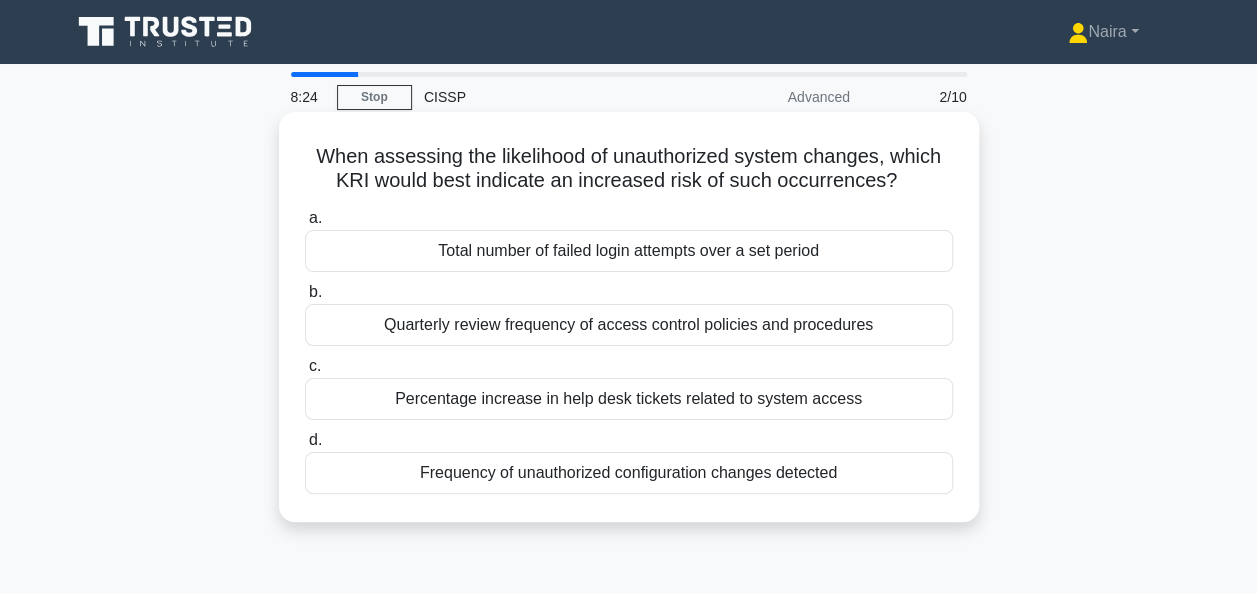 click on "Frequency of unauthorized configuration changes detected" at bounding box center (629, 473) 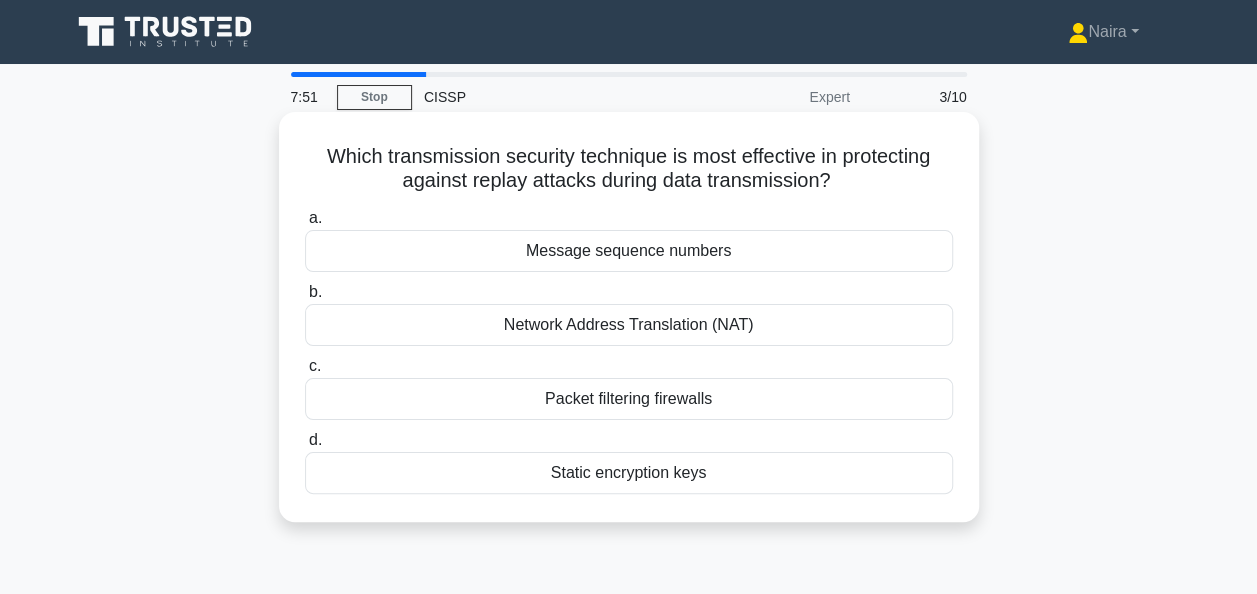 click on "Message sequence numbers" at bounding box center [629, 251] 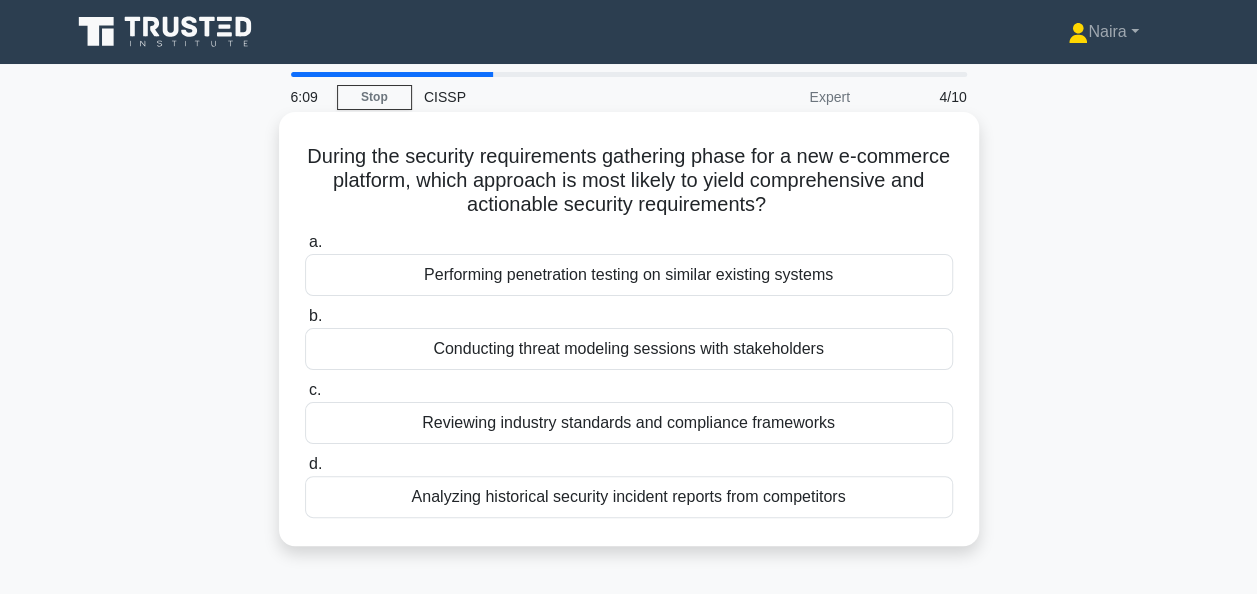 click on "Reviewing industry standards and compliance frameworks" at bounding box center (629, 423) 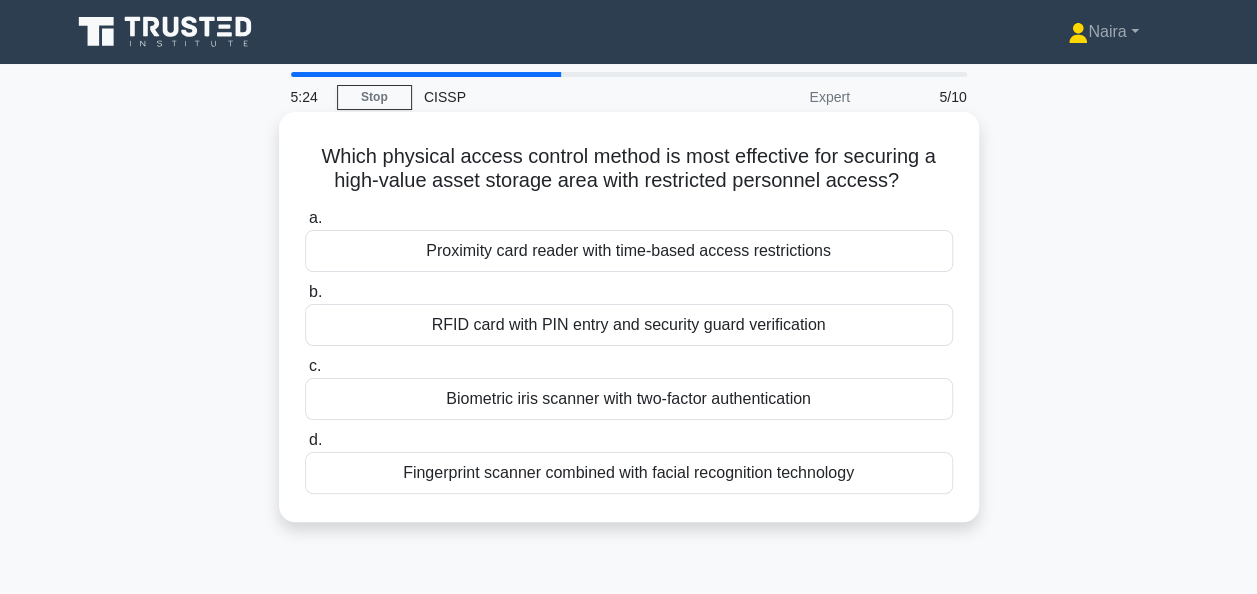click on "Biometric iris scanner with two-factor authentication" at bounding box center [629, 399] 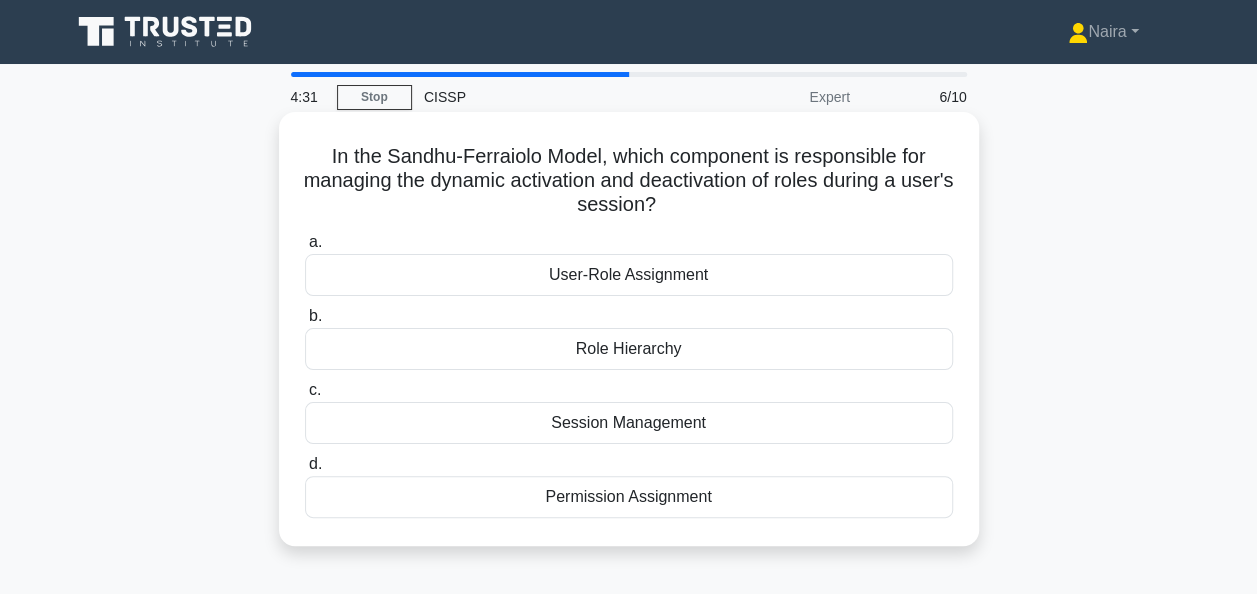 click on "Permission Assignment" at bounding box center (629, 497) 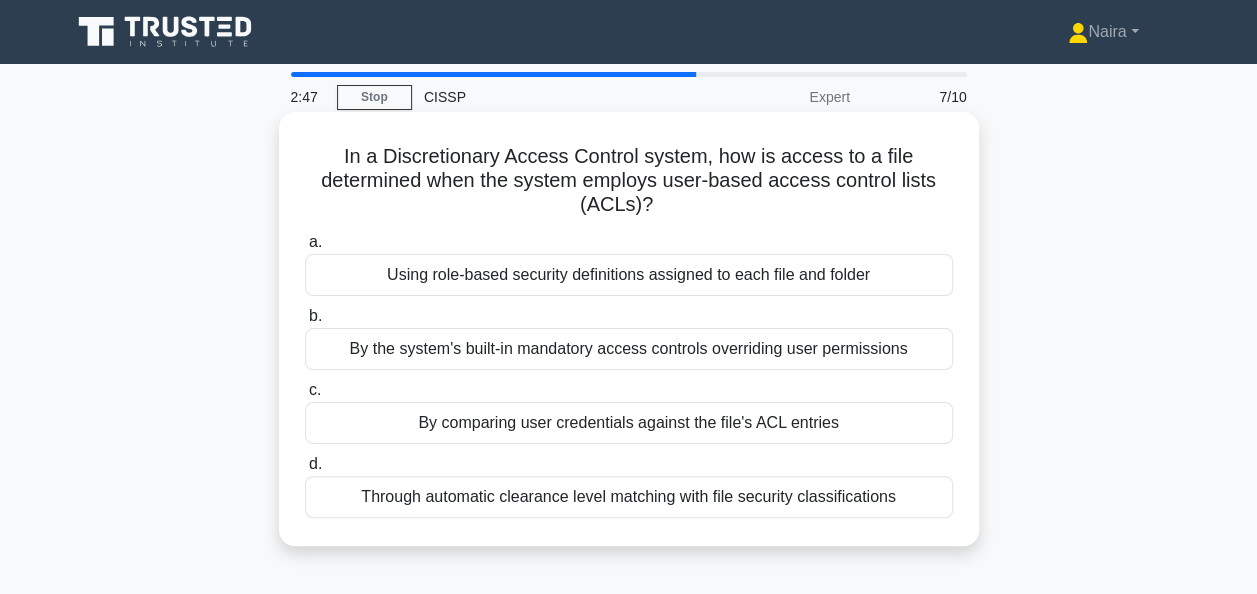 click on "By comparing user credentials against the file's ACL entries" at bounding box center [629, 423] 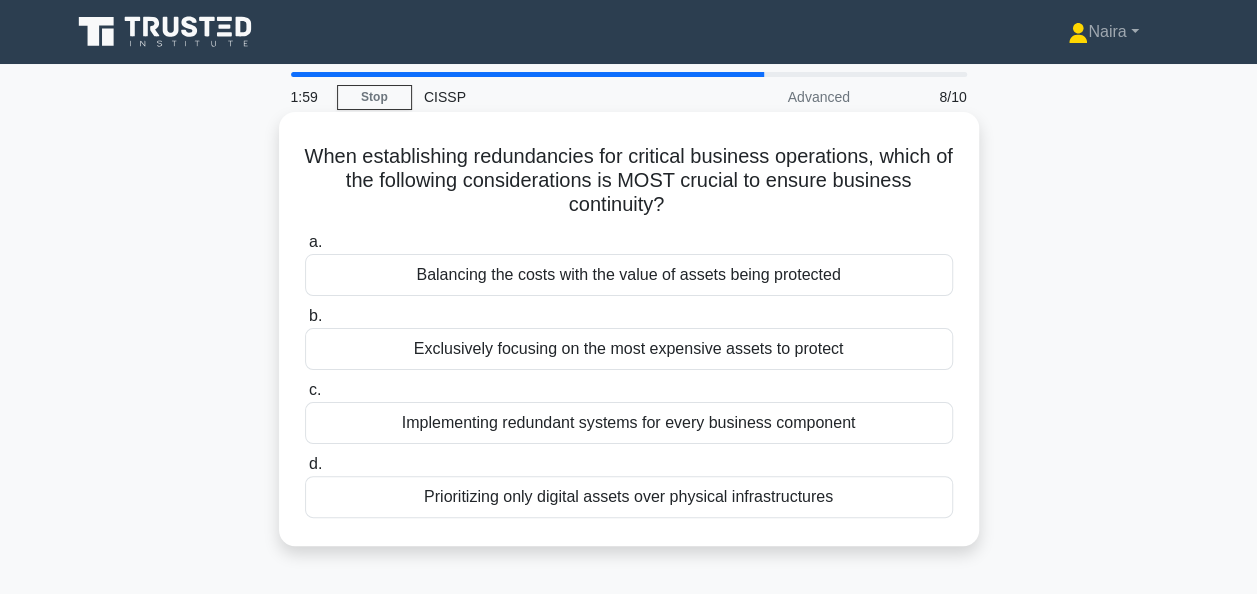 click on "Implementing redundant systems for every business component" at bounding box center (629, 423) 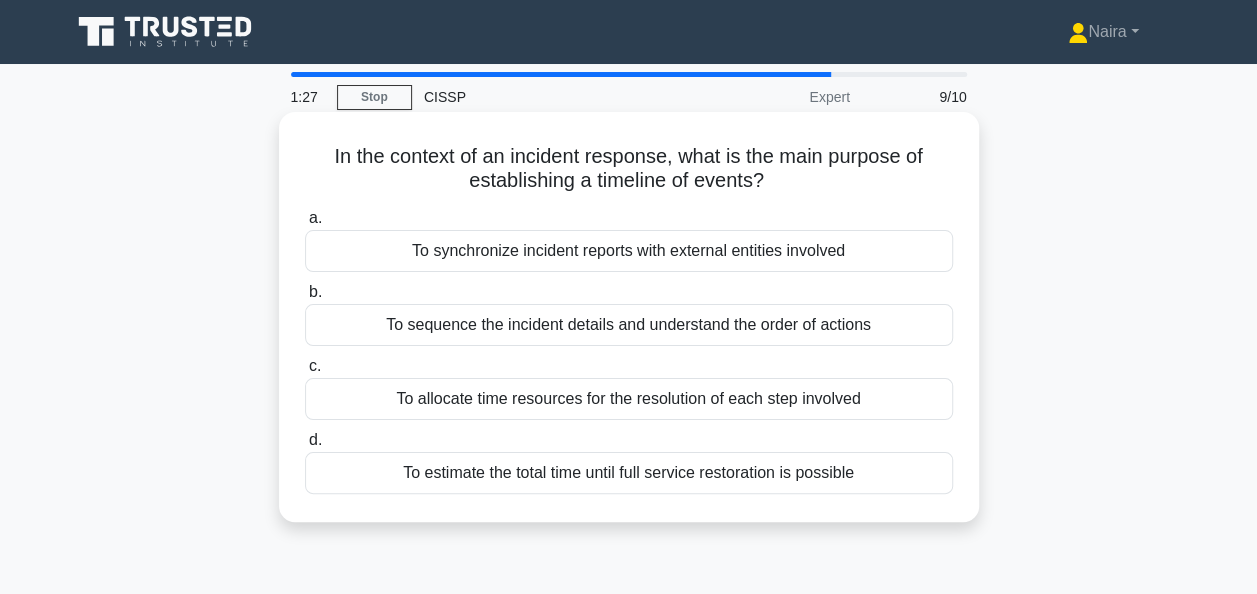 click on "To sequence the incident details and understand the order of actions" at bounding box center [629, 325] 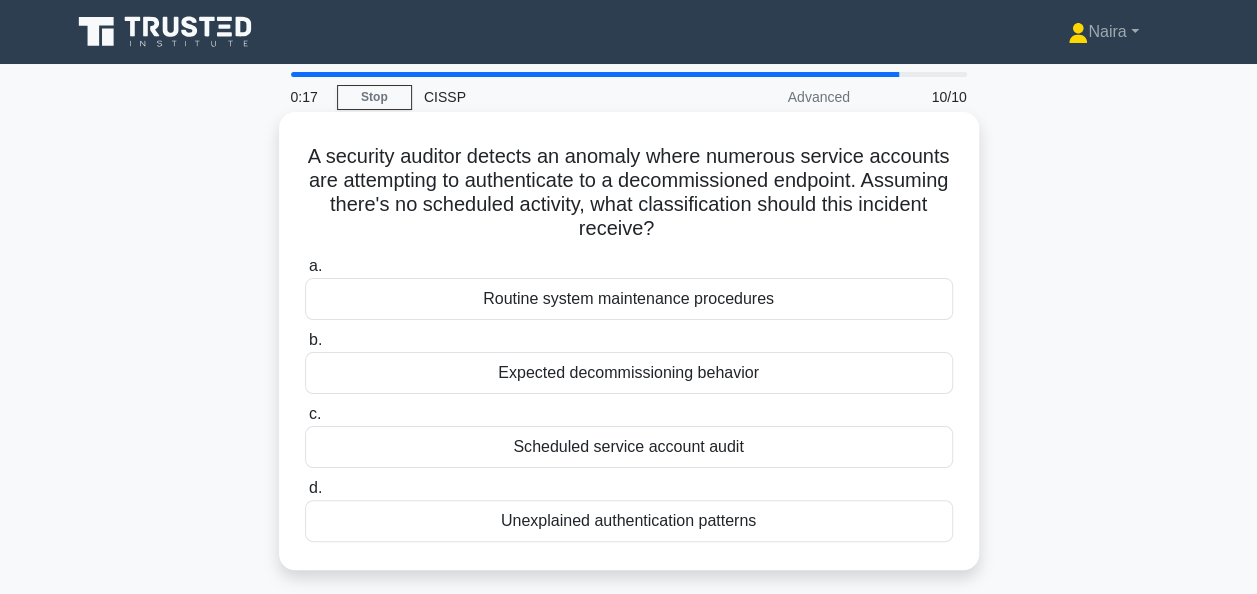click on "Unexplained authentication patterns" at bounding box center (629, 521) 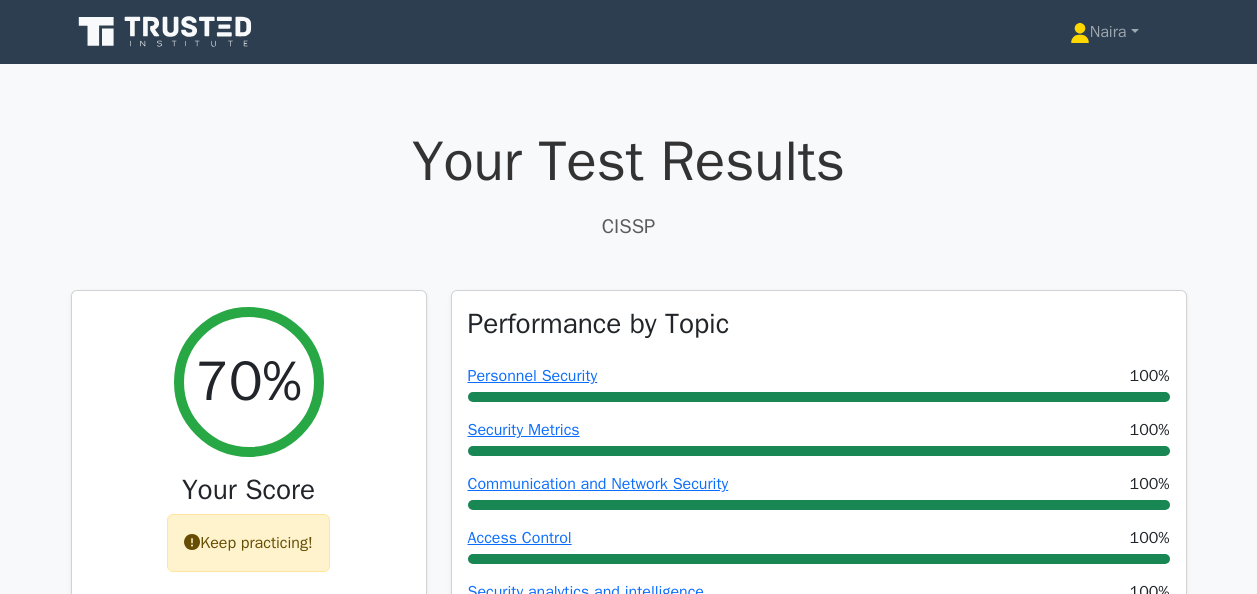 scroll, scrollTop: 0, scrollLeft: 0, axis: both 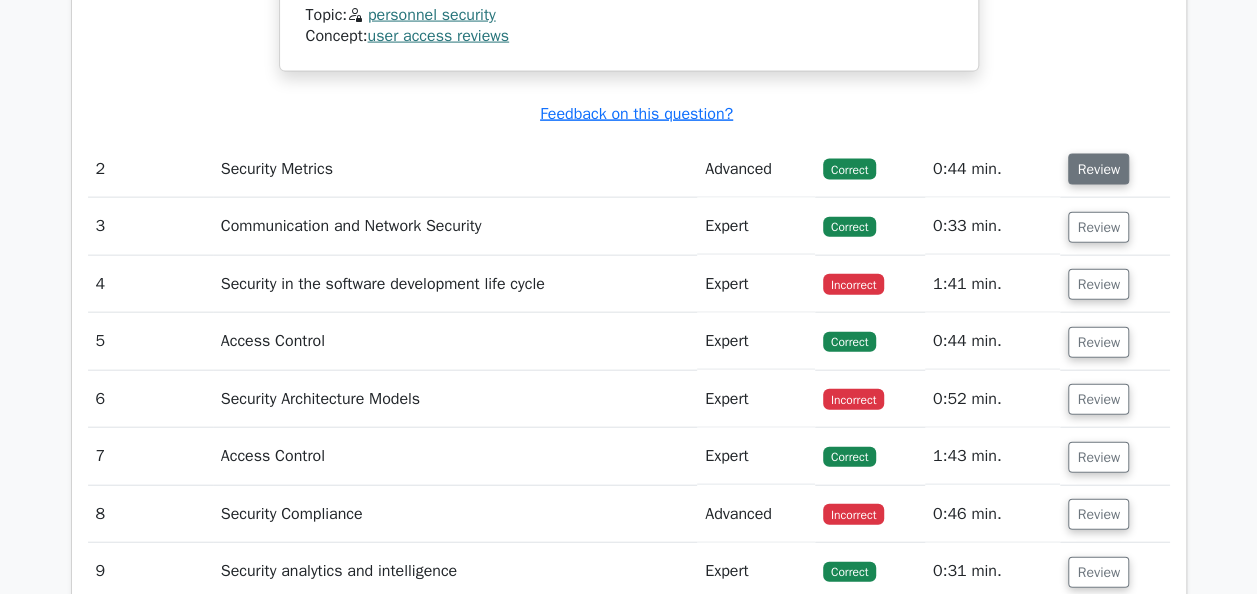 click on "Review" at bounding box center (1098, 169) 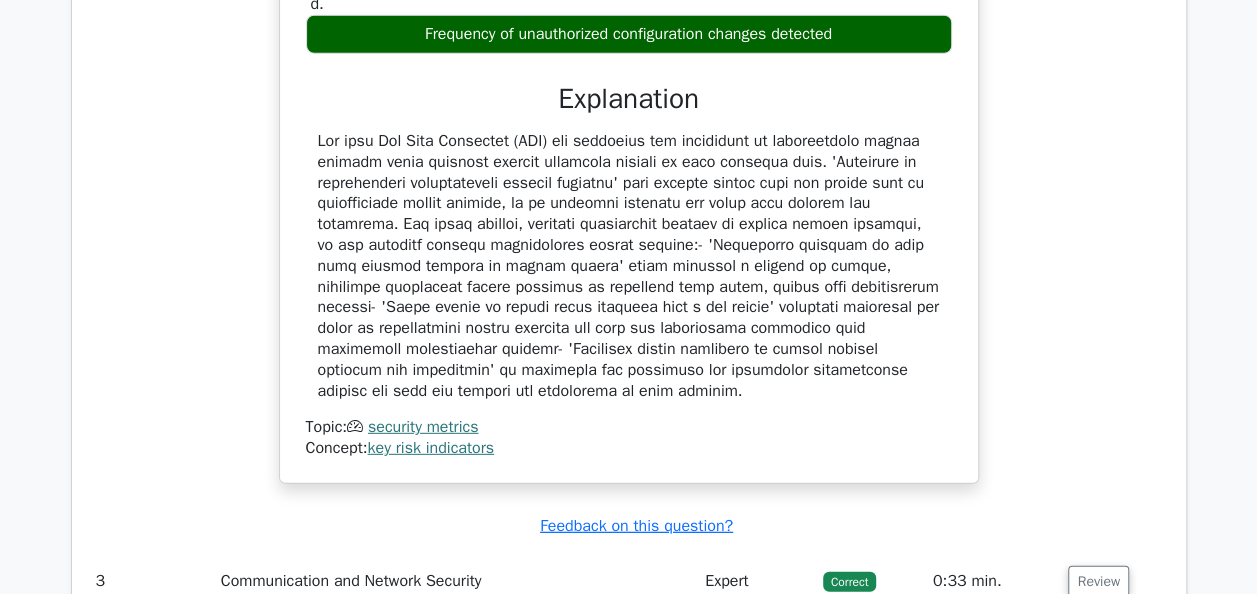 scroll, scrollTop: 2963, scrollLeft: 0, axis: vertical 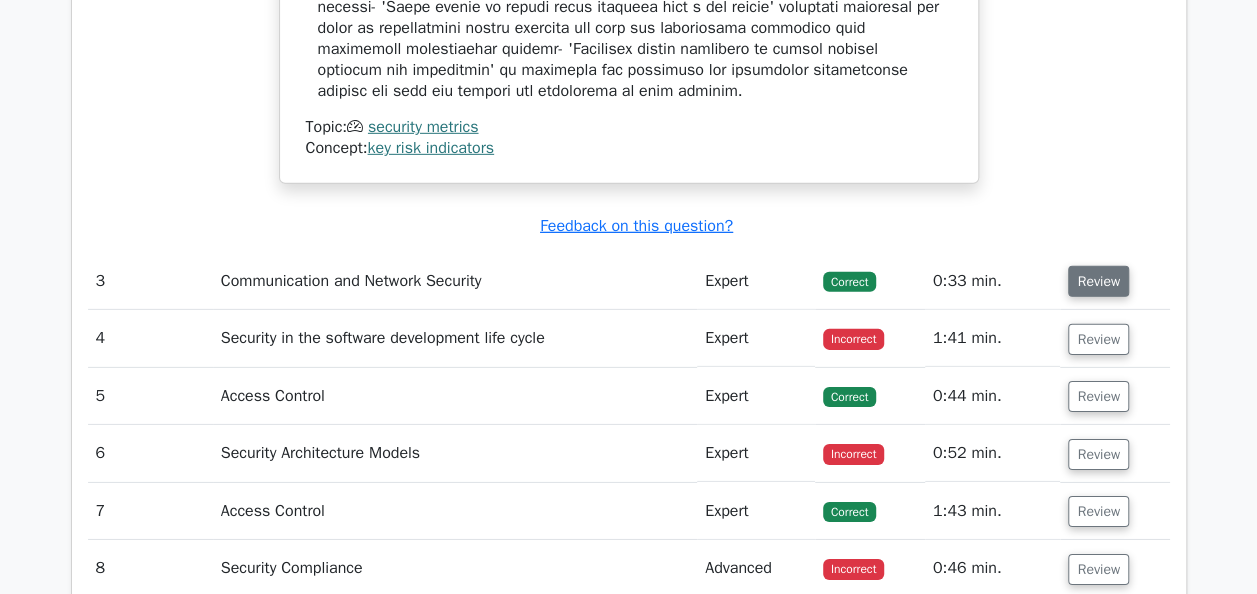 click on "Review" at bounding box center (1098, 281) 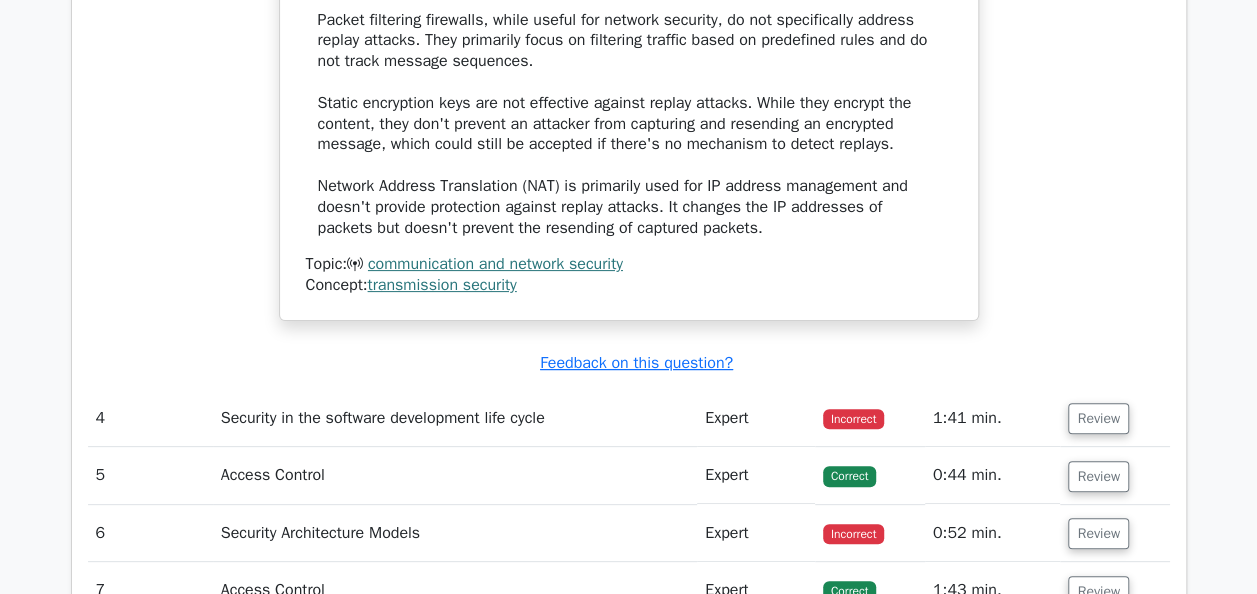 scroll, scrollTop: 4163, scrollLeft: 0, axis: vertical 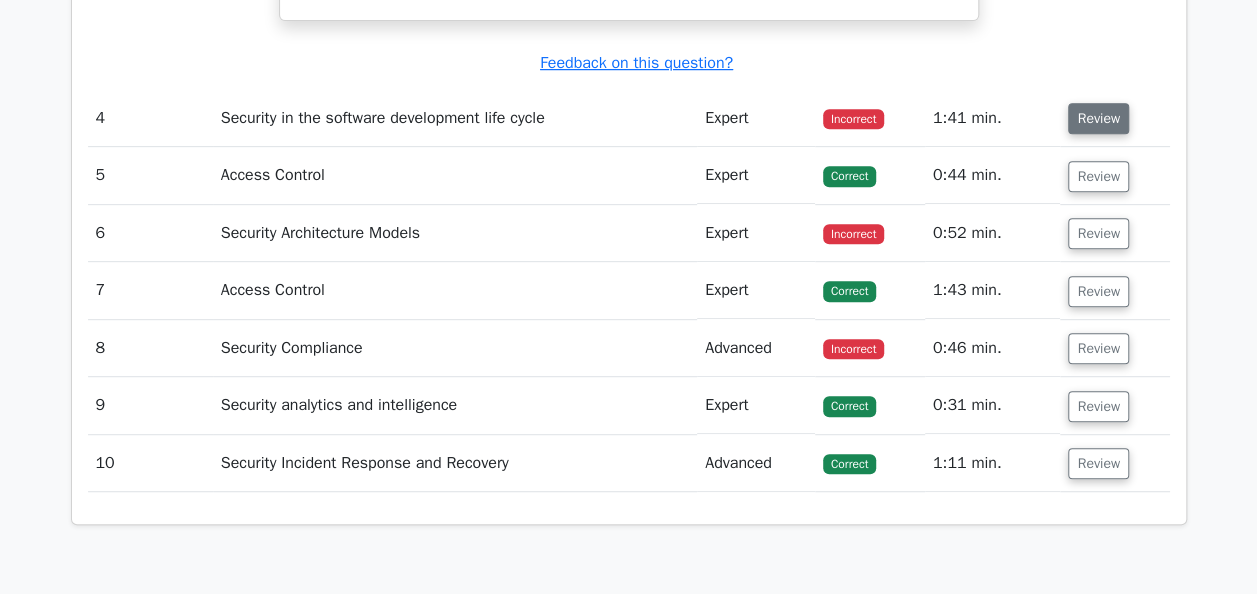 click on "Review" at bounding box center (1098, 118) 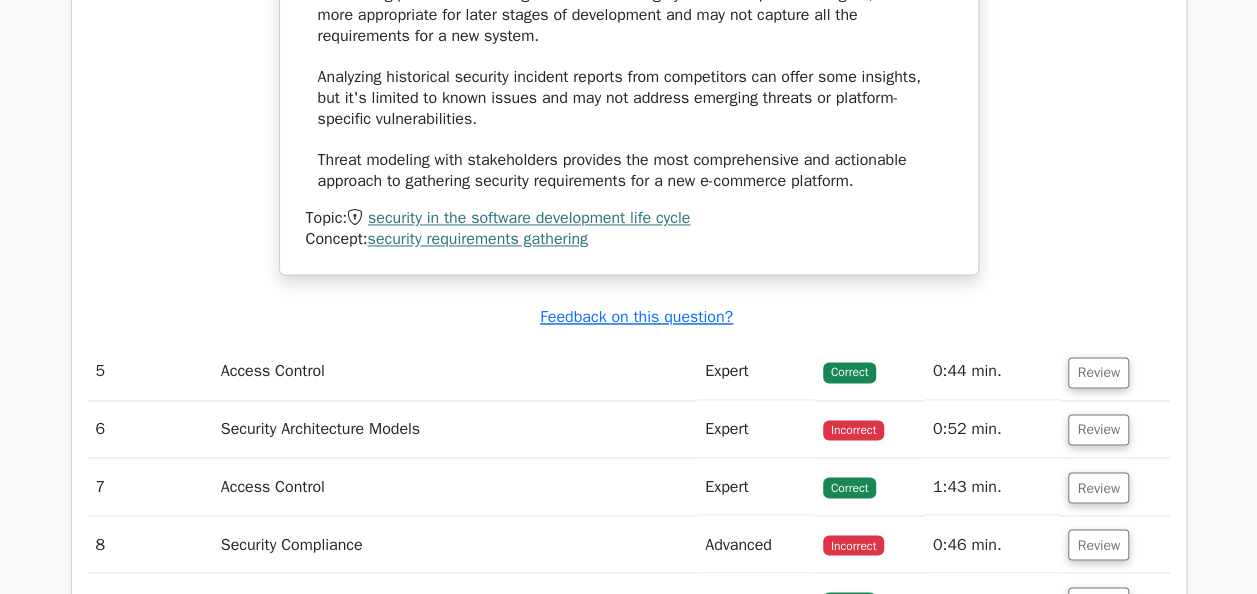 scroll, scrollTop: 5263, scrollLeft: 0, axis: vertical 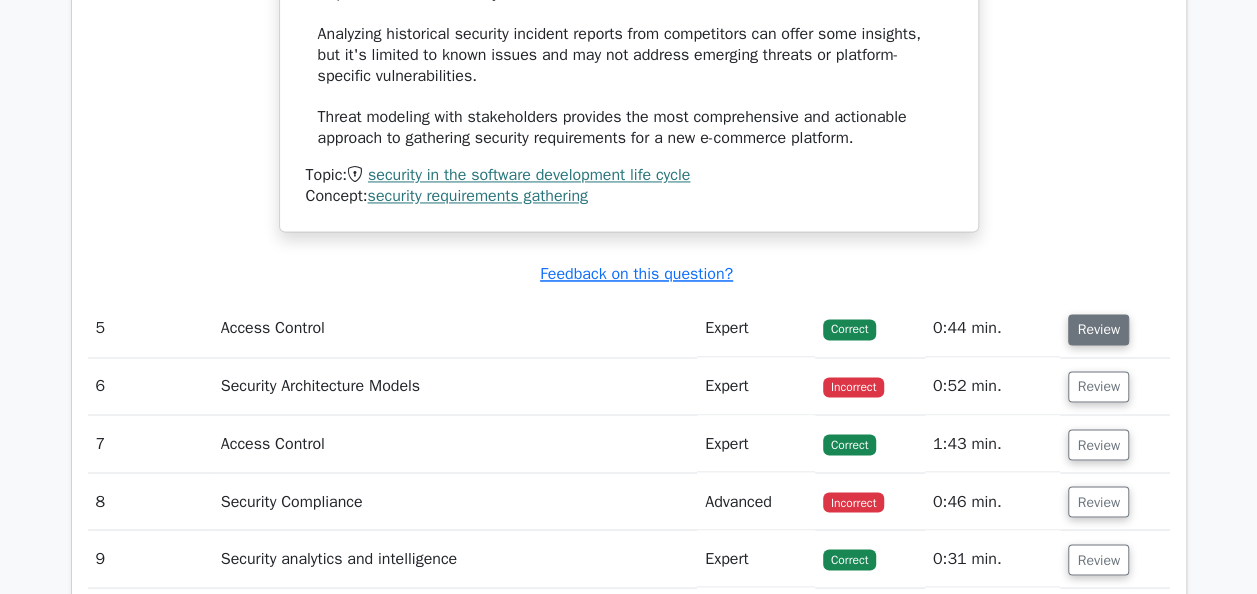 click on "Review" at bounding box center (1098, 329) 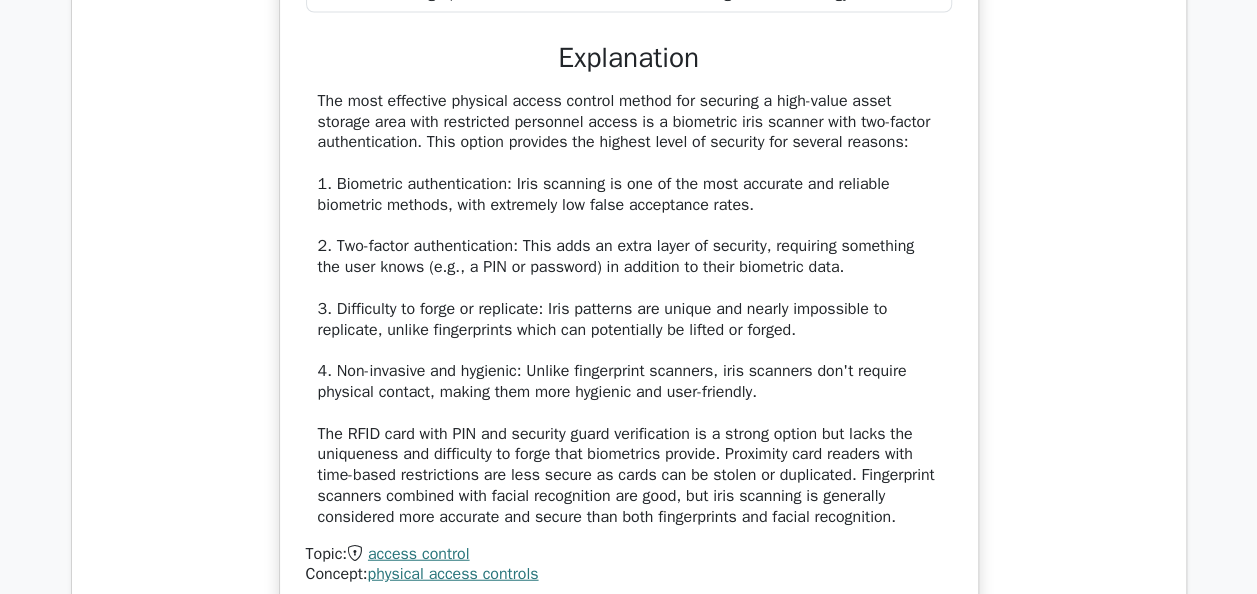 scroll, scrollTop: 6463, scrollLeft: 0, axis: vertical 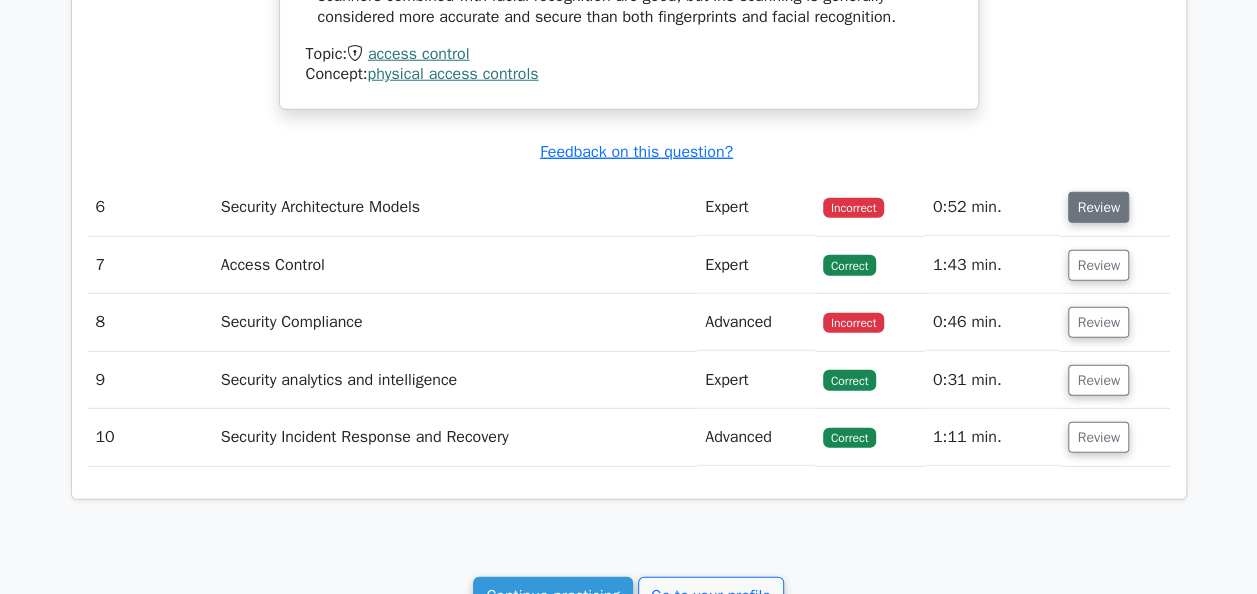click on "Review" at bounding box center (1098, 207) 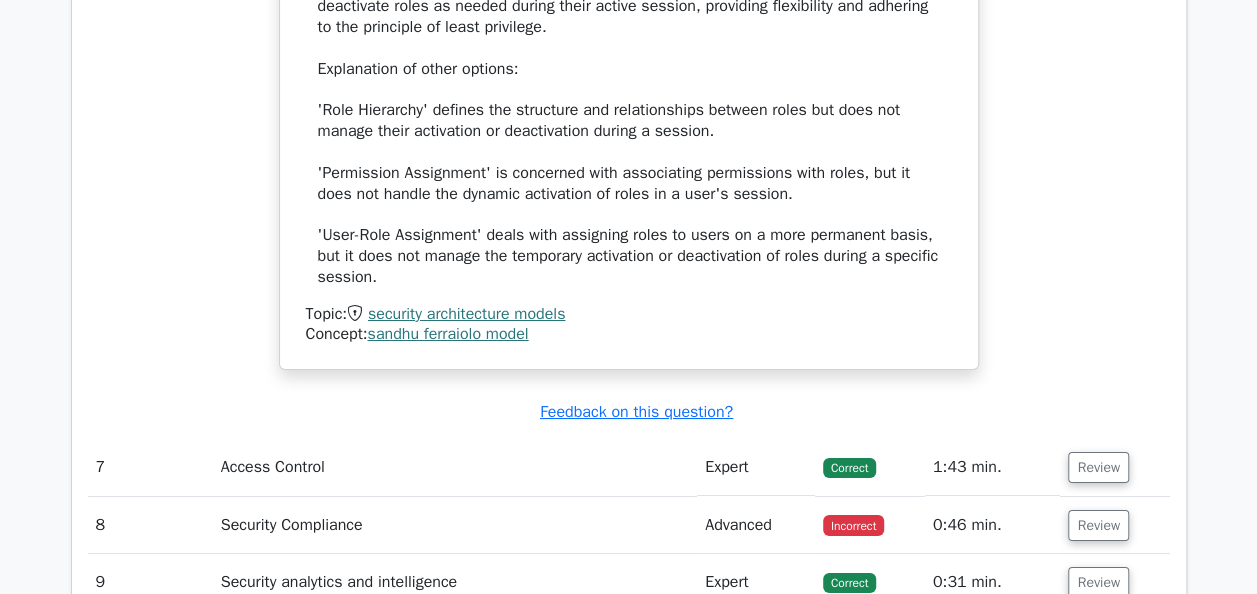 scroll, scrollTop: 7463, scrollLeft: 0, axis: vertical 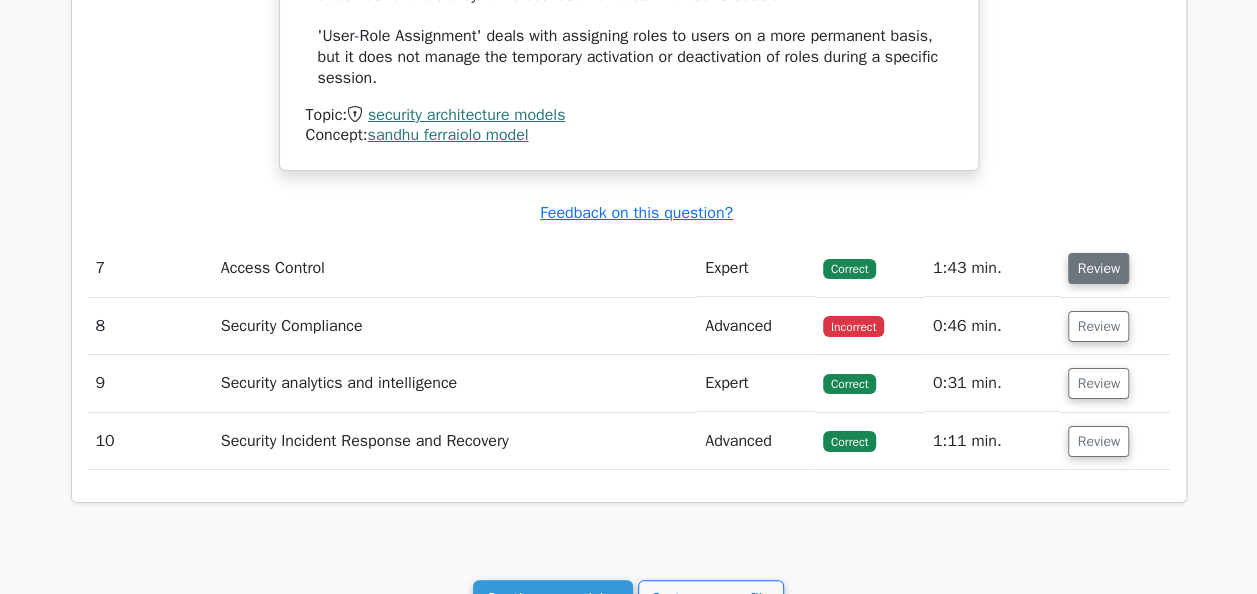 click on "Review" at bounding box center [1098, 268] 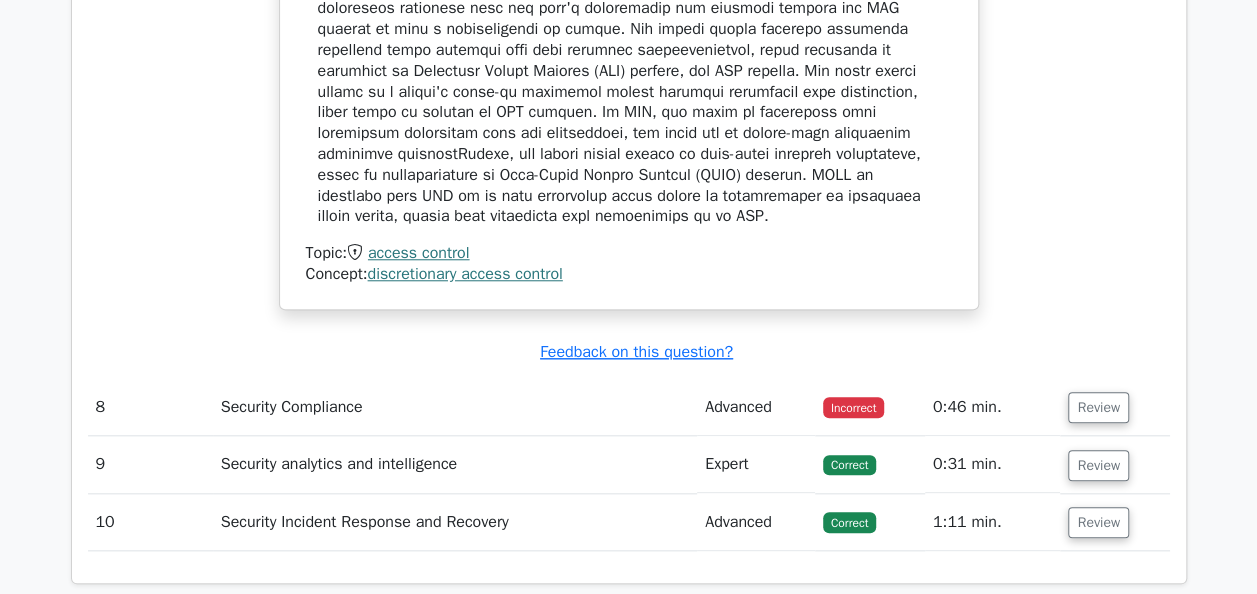scroll, scrollTop: 8463, scrollLeft: 0, axis: vertical 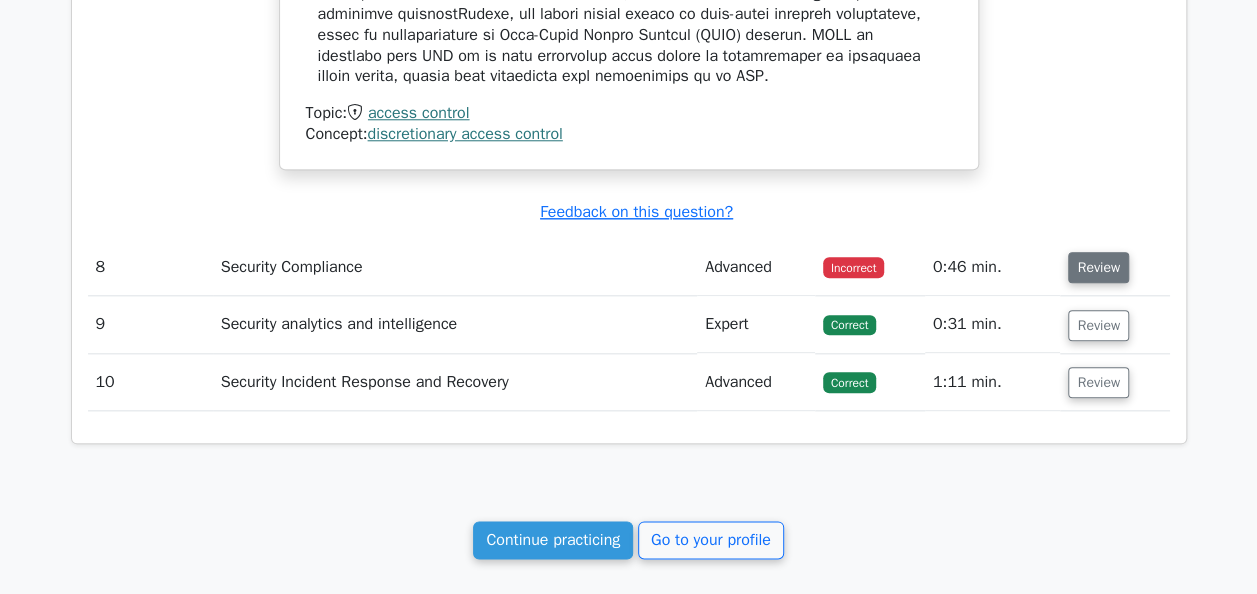 click on "Review" at bounding box center (1098, 267) 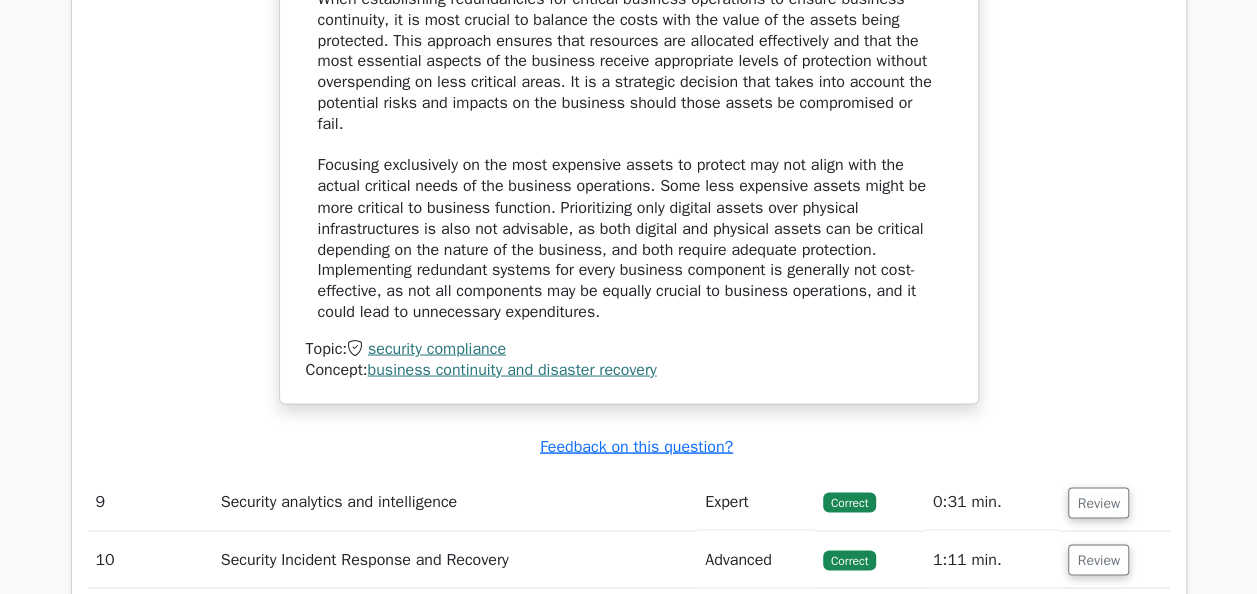 scroll, scrollTop: 9463, scrollLeft: 0, axis: vertical 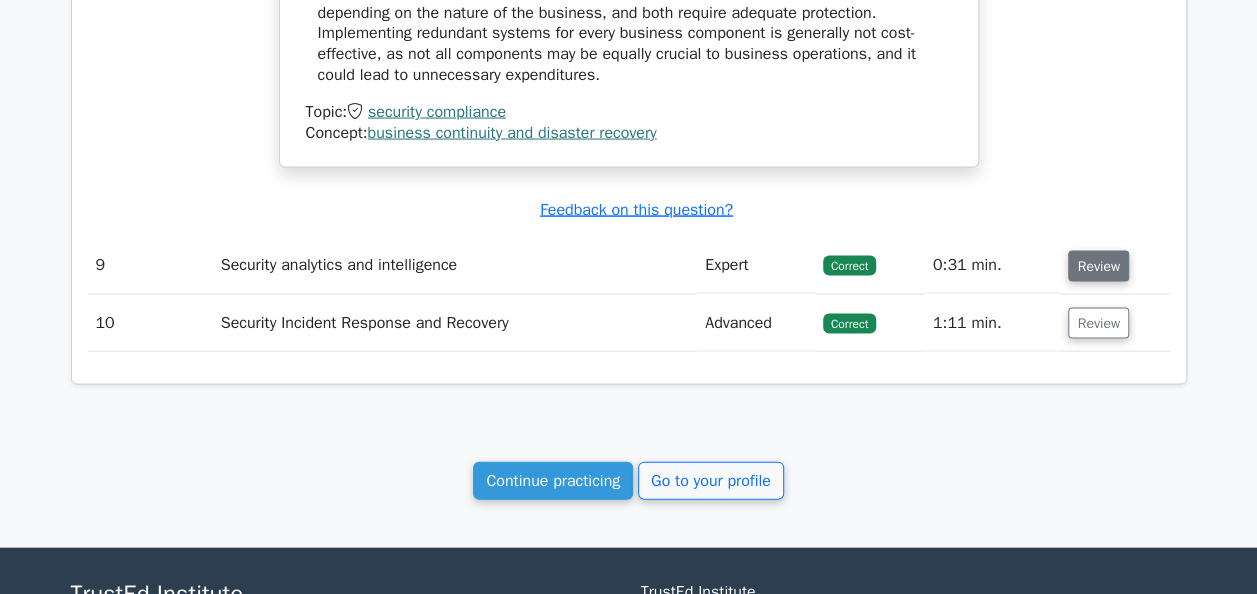 click on "Review" at bounding box center (1098, 266) 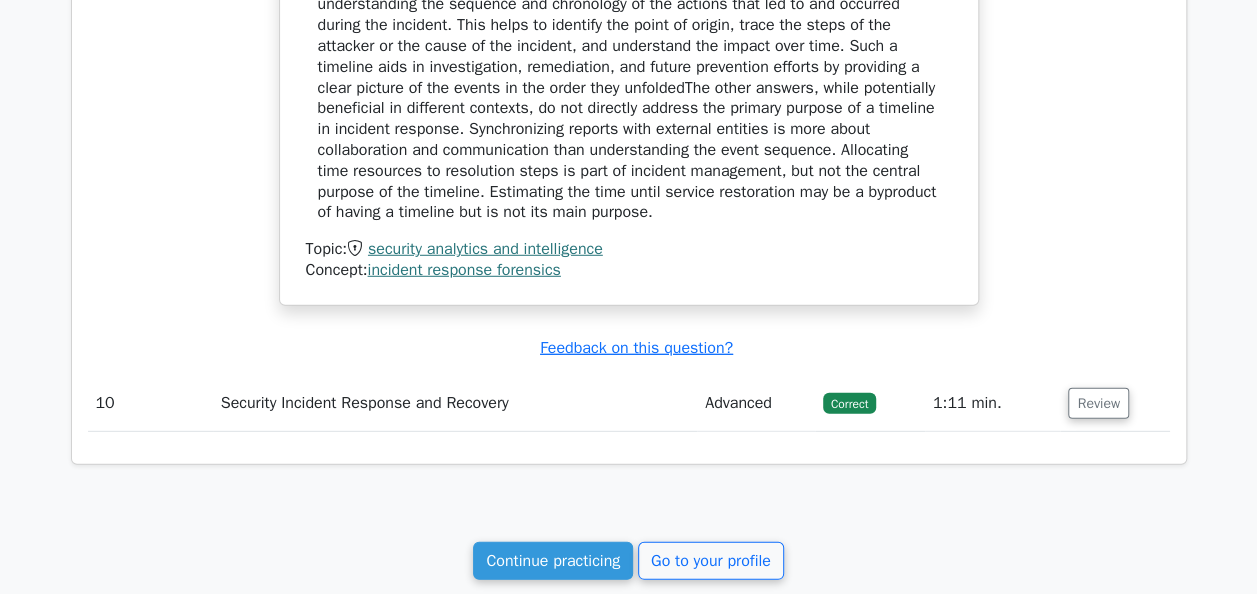 scroll, scrollTop: 10263, scrollLeft: 0, axis: vertical 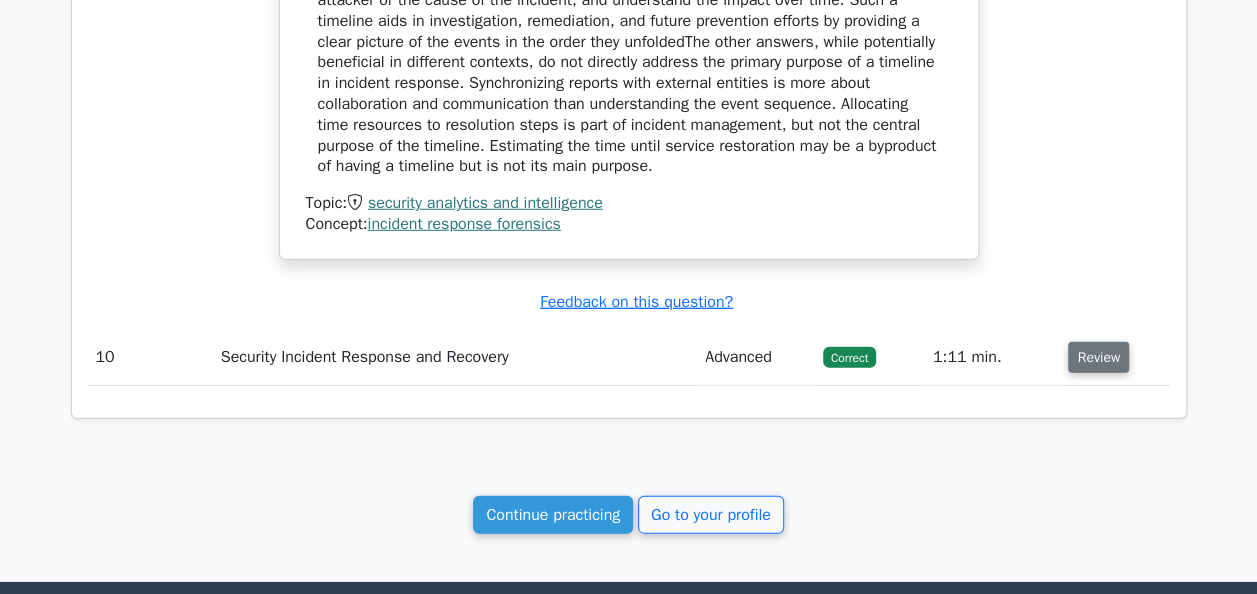 click on "Review" at bounding box center [1098, 357] 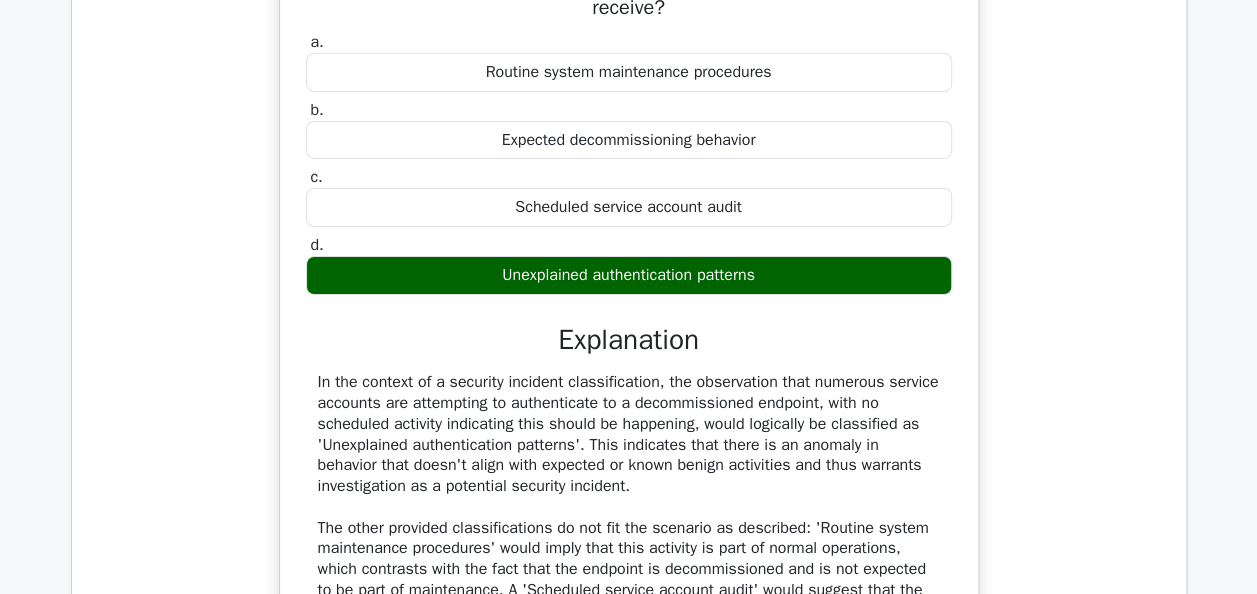 scroll, scrollTop: 10263, scrollLeft: 0, axis: vertical 